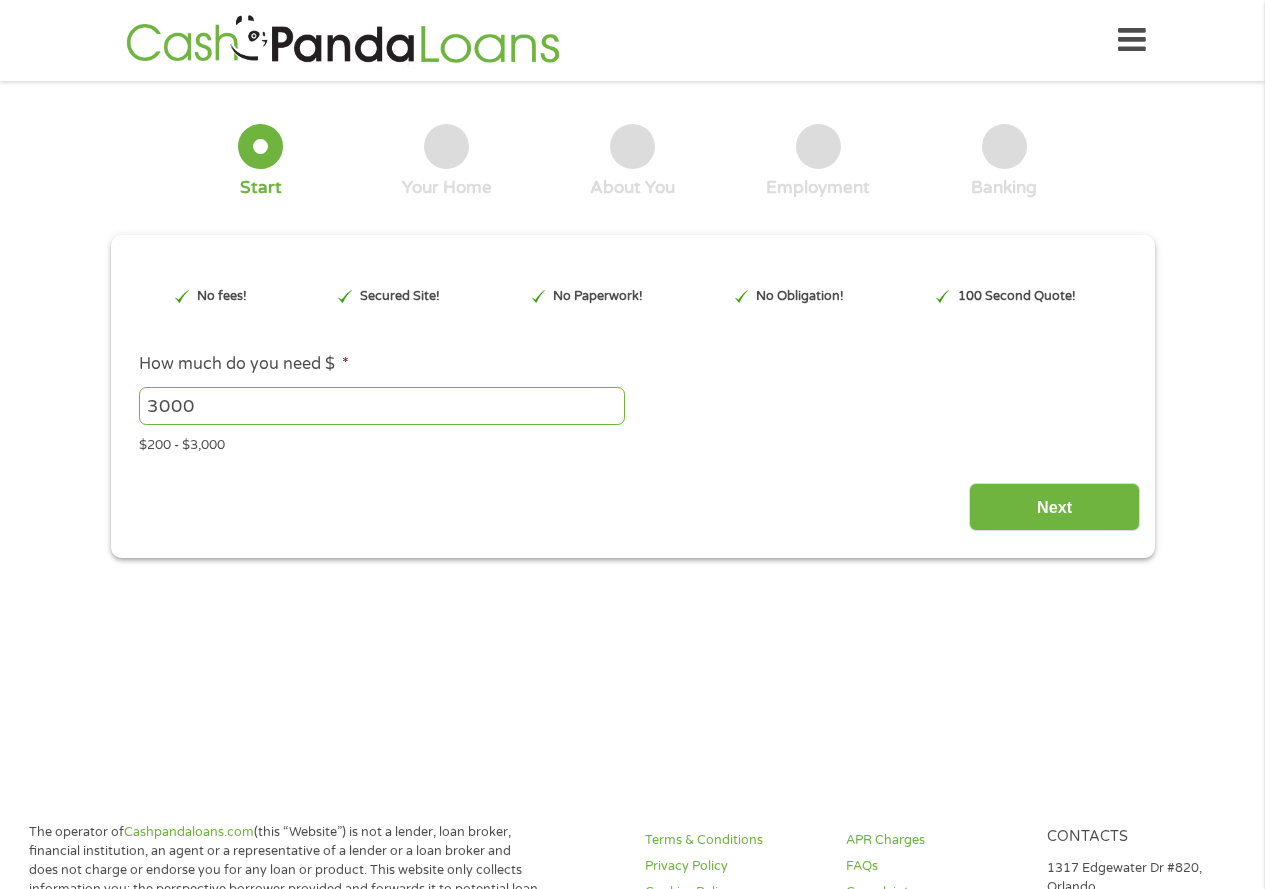 scroll, scrollTop: 0, scrollLeft: 0, axis: both 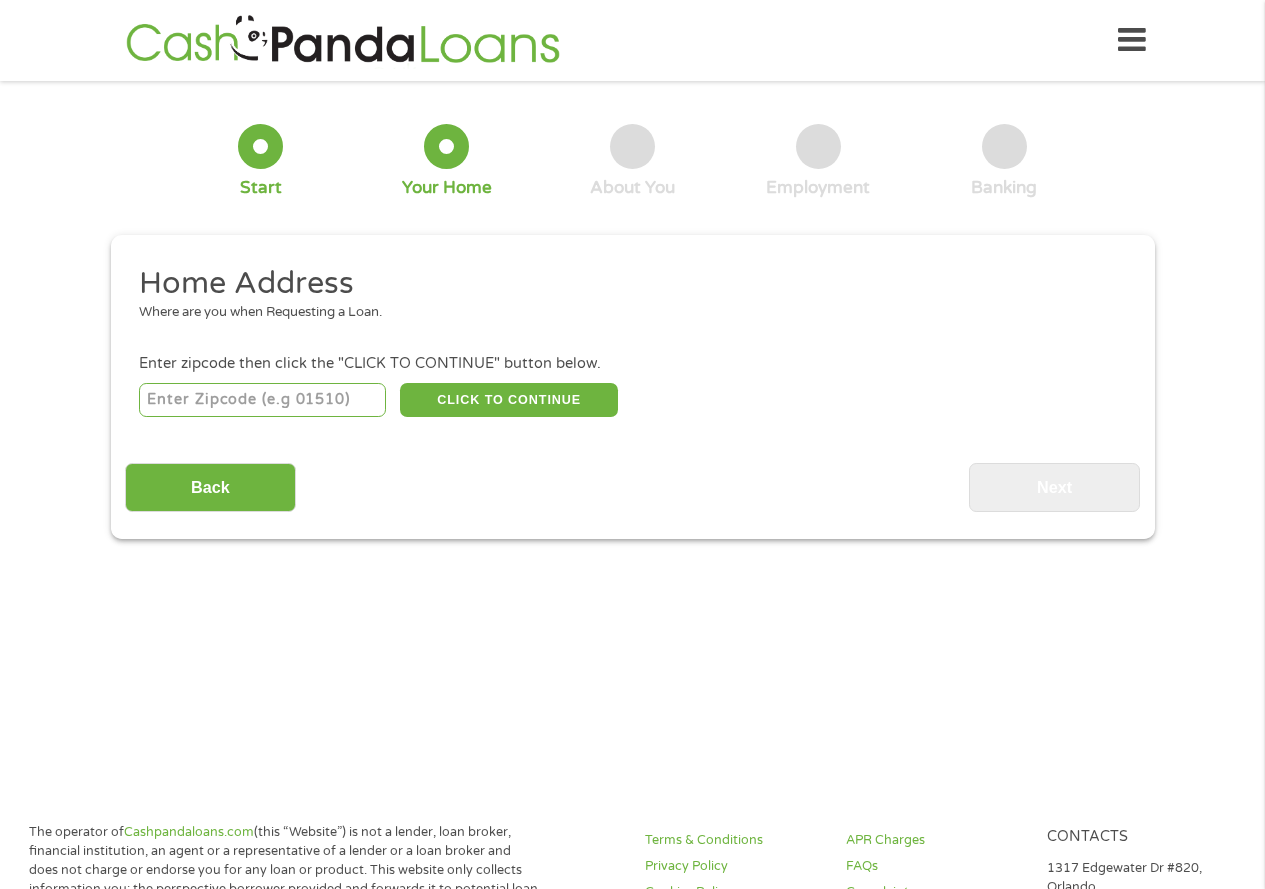click at bounding box center (262, 400) 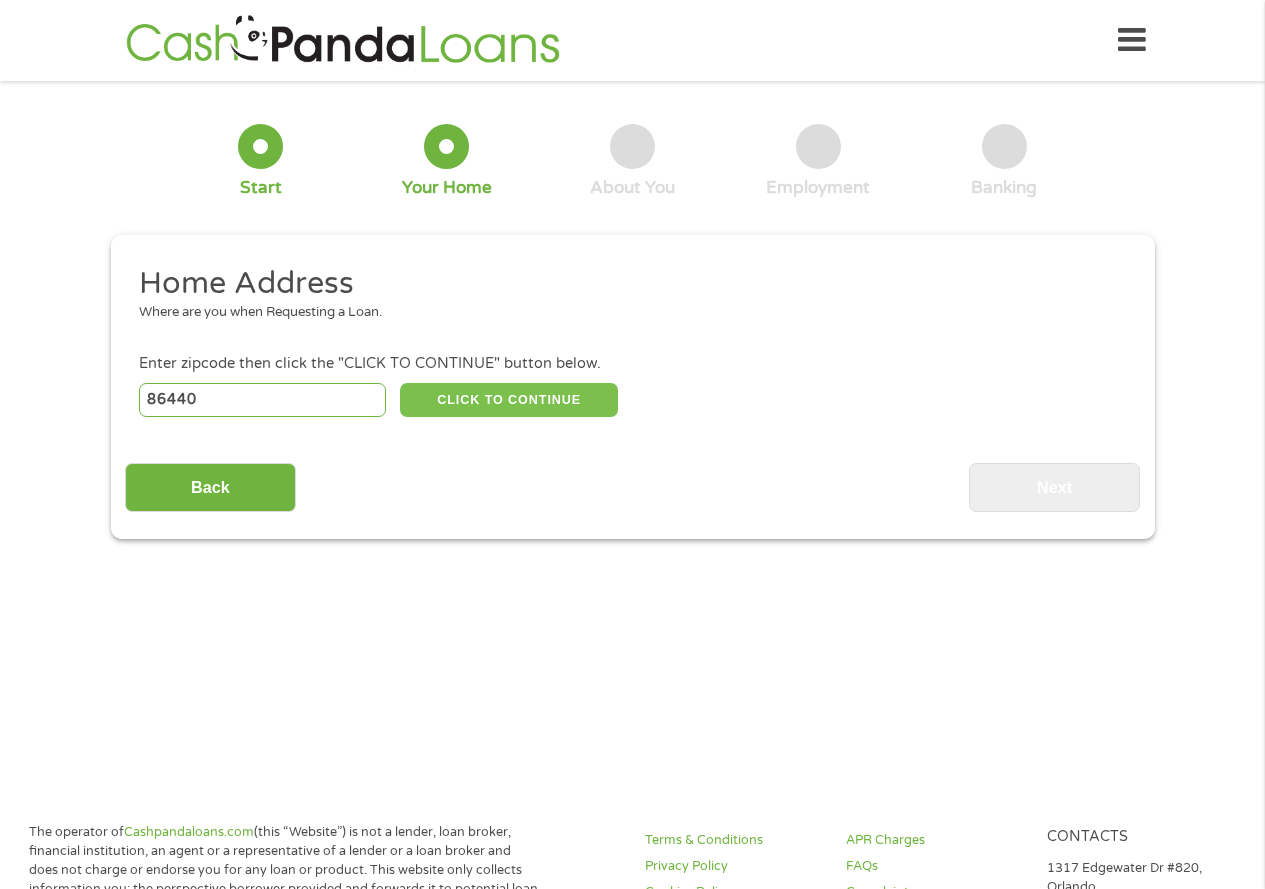 type on "86440" 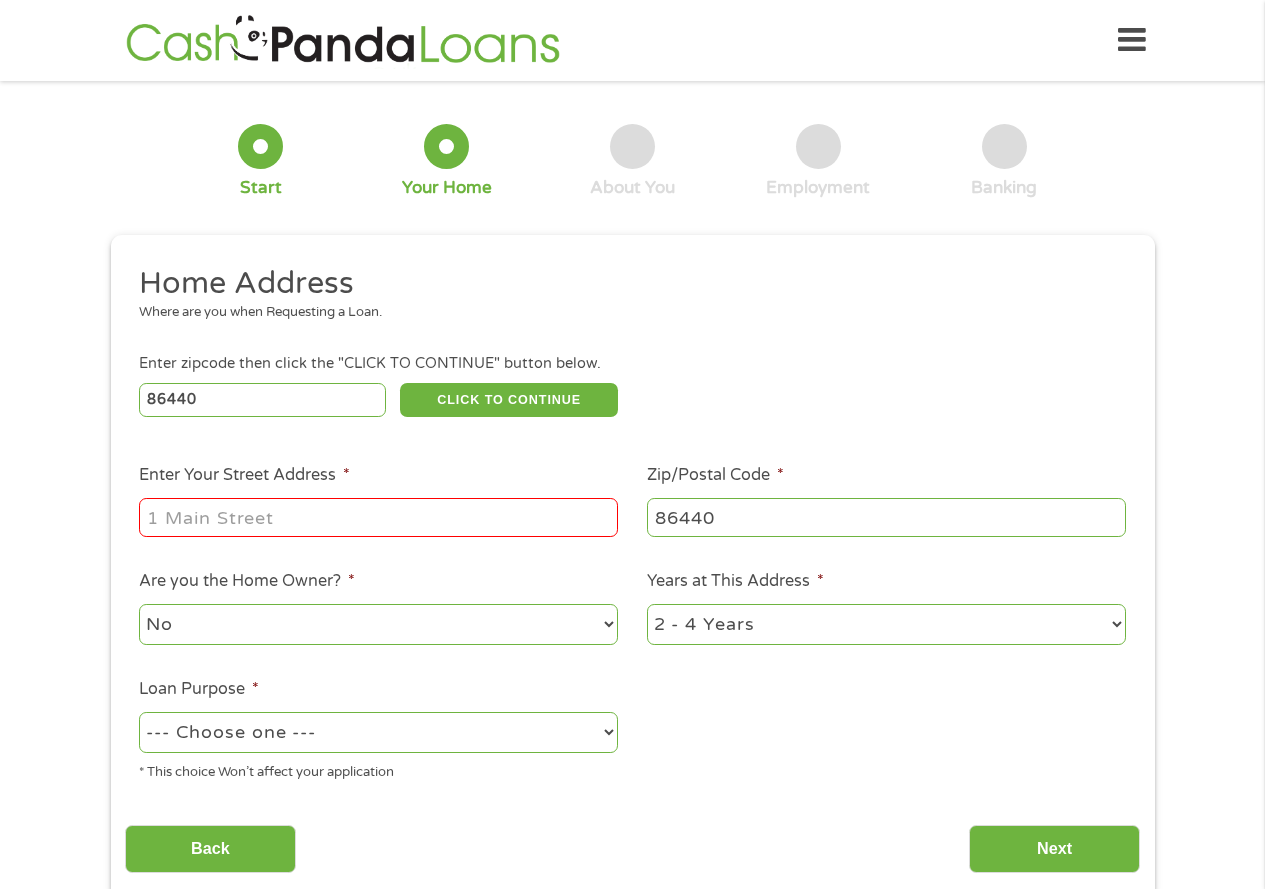 click on "Enter Your Street Address *" at bounding box center (378, 517) 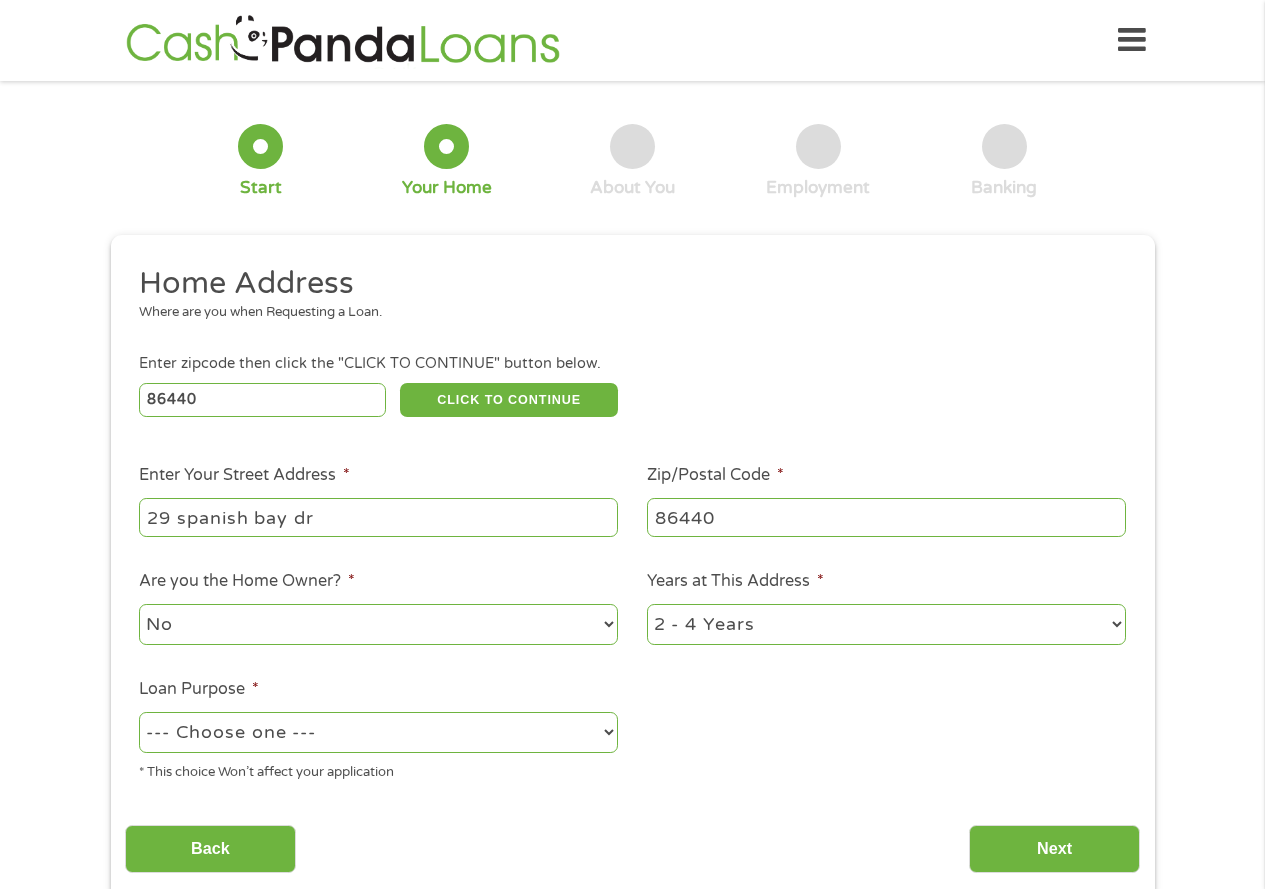 type on "29 spanish bay dr" 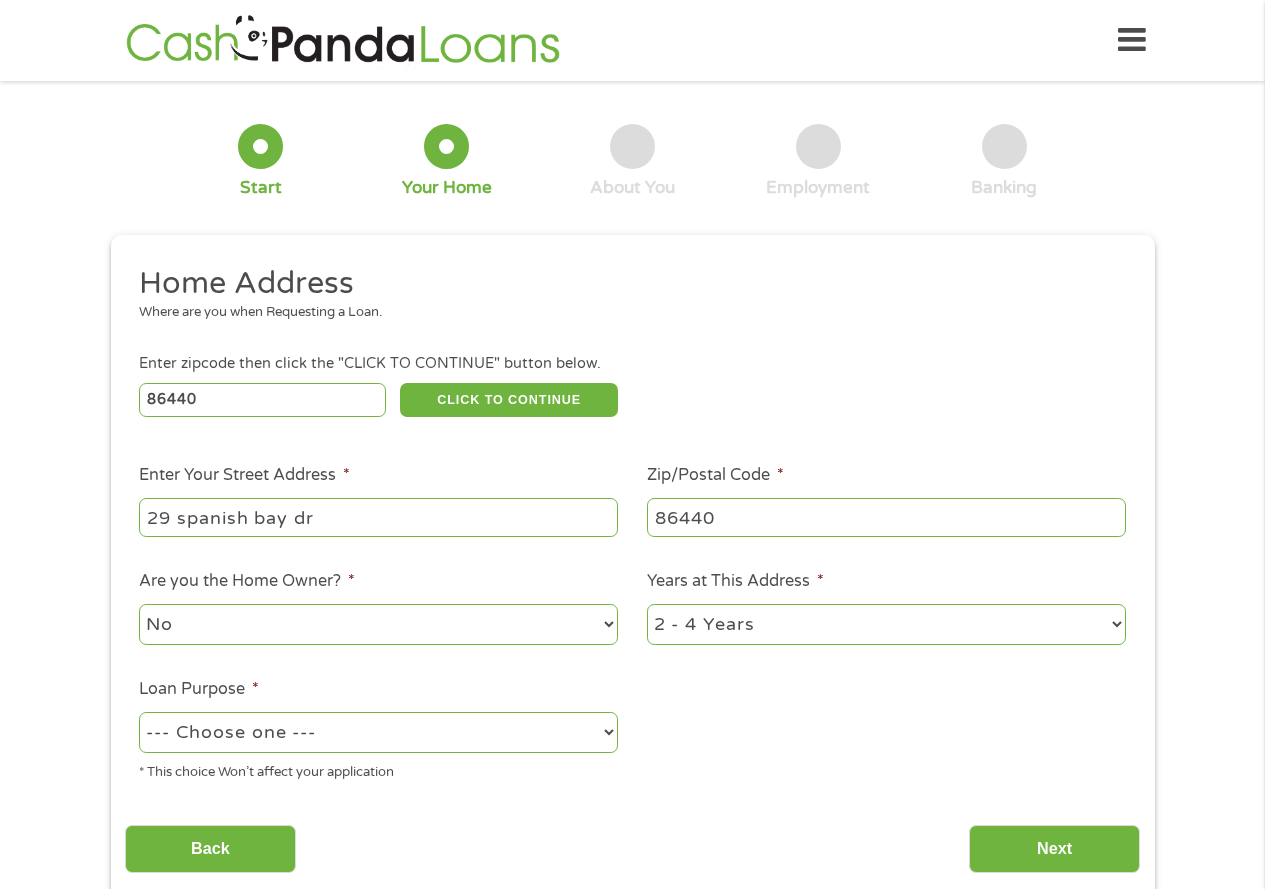 click on "--- Choose one --- Pay Bills Debt Consolidation Home Improvement Major Purchase Car Loan Short Term Cash Medical Expenses Other" at bounding box center [378, 732] 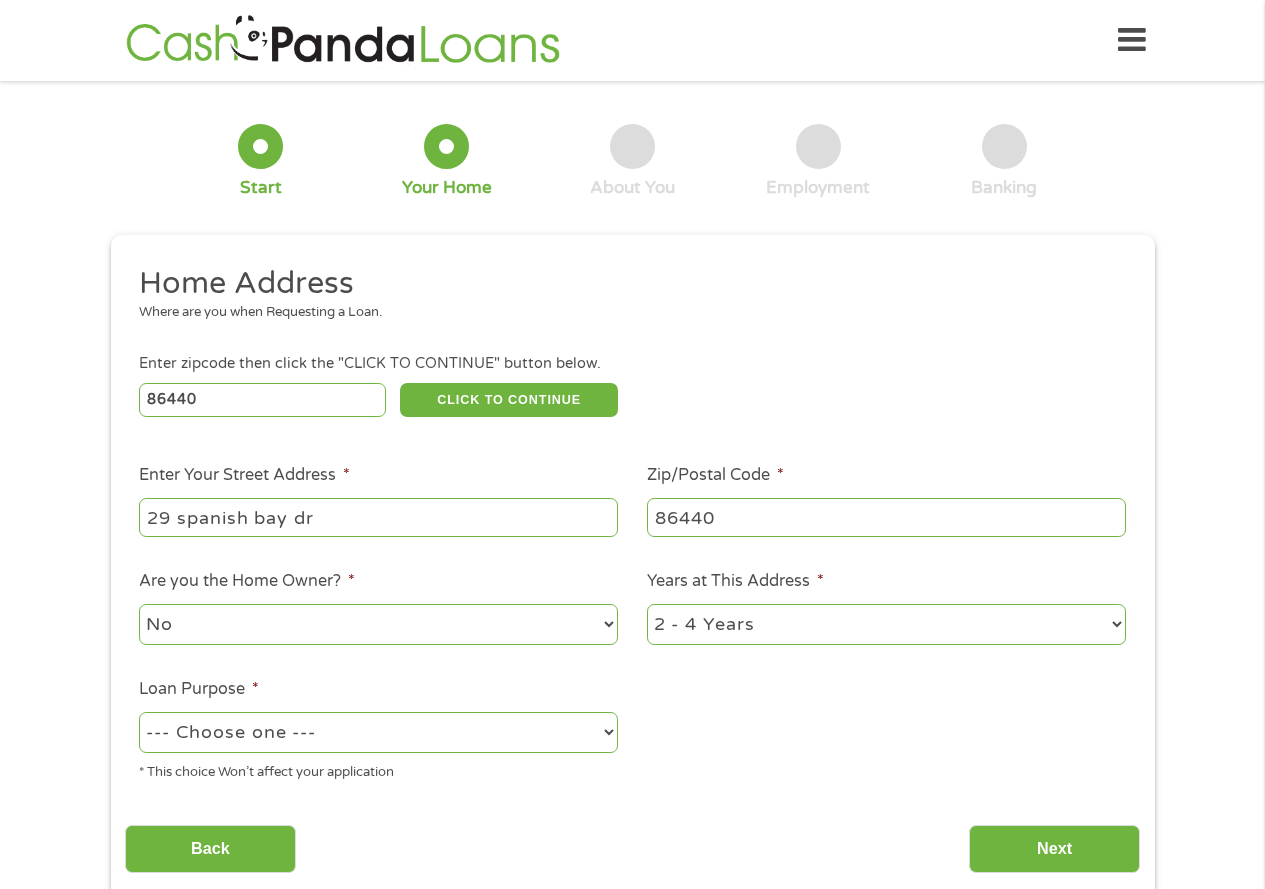 select on "shorttermcash" 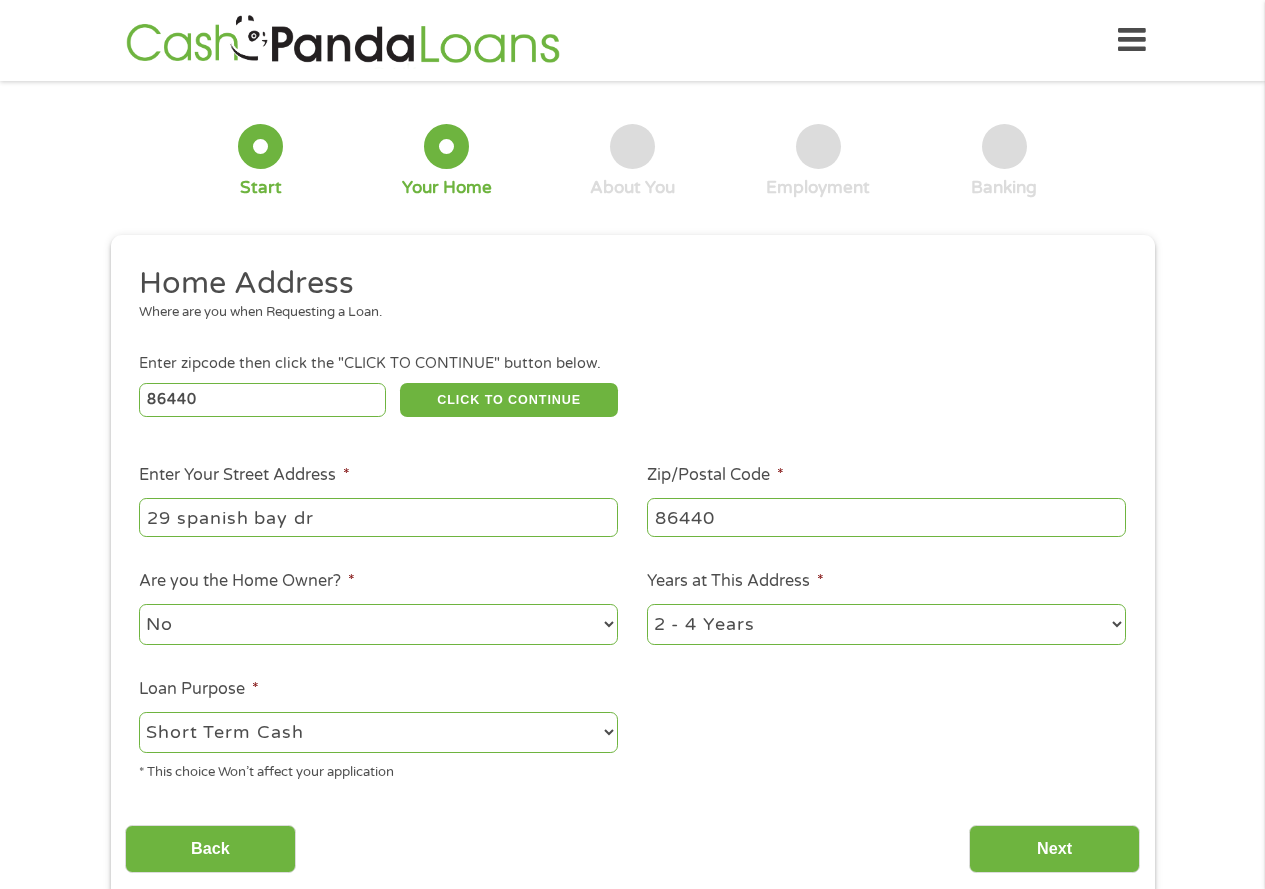 drag, startPoint x: 1087, startPoint y: 840, endPoint x: 904, endPoint y: 523, distance: 366.03006 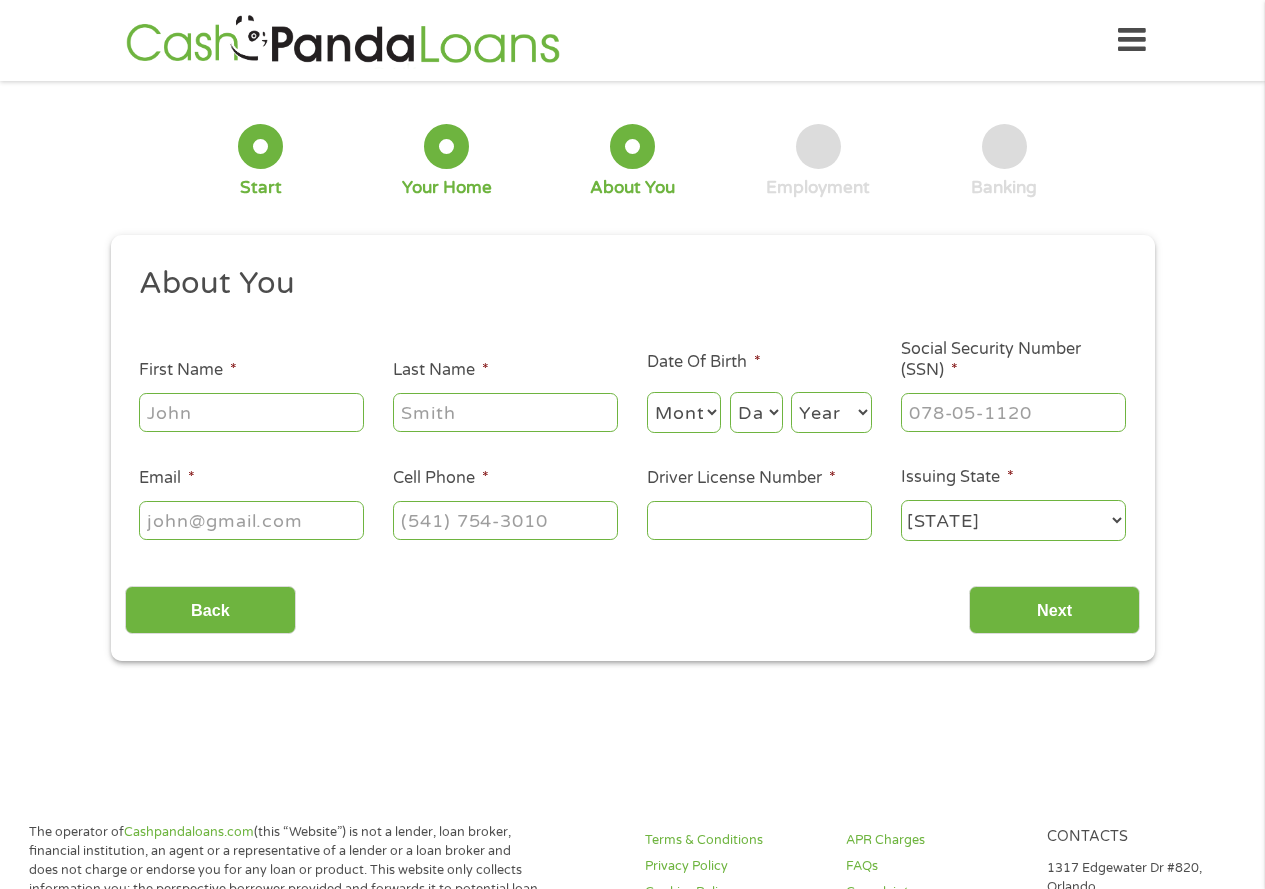 scroll, scrollTop: 8, scrollLeft: 8, axis: both 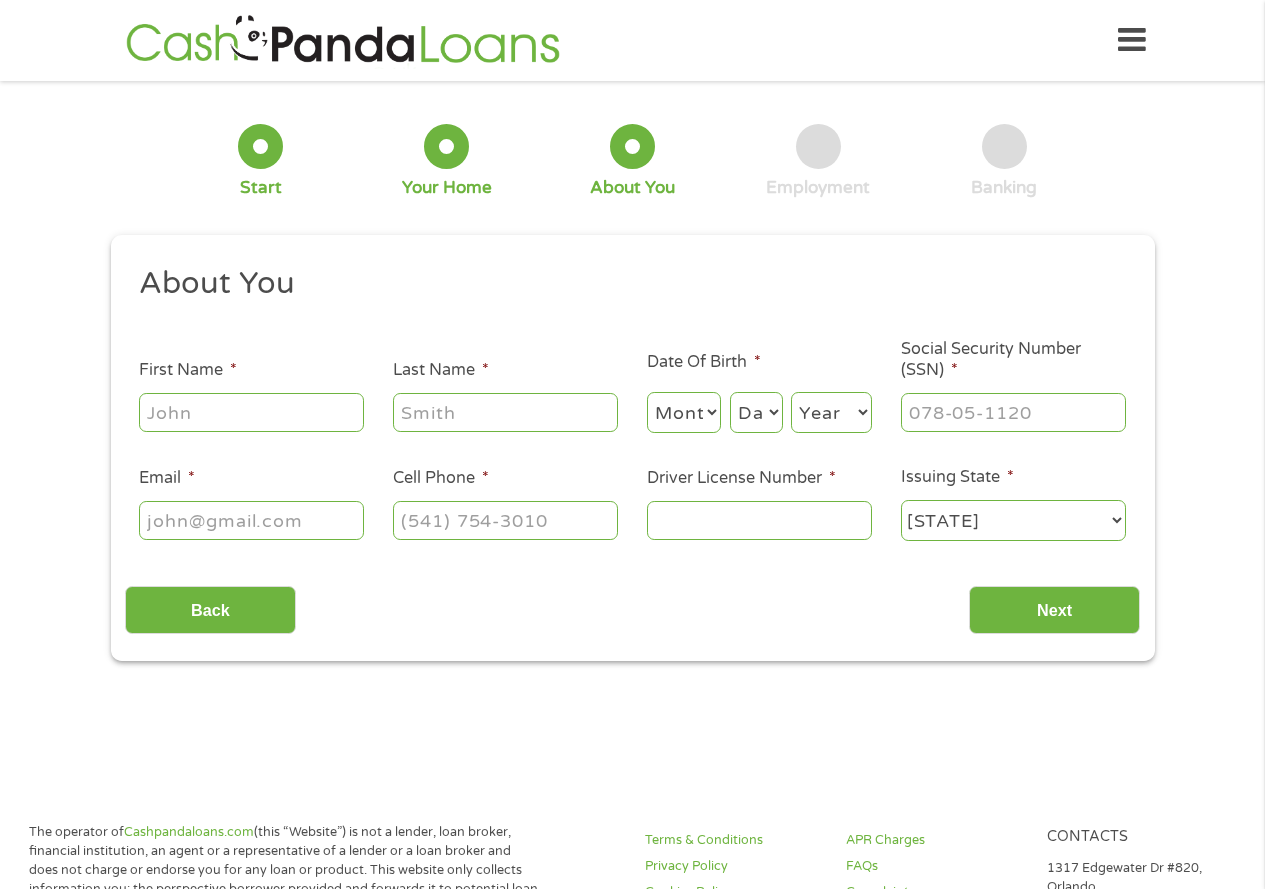 click on "First Name *" at bounding box center (251, 412) 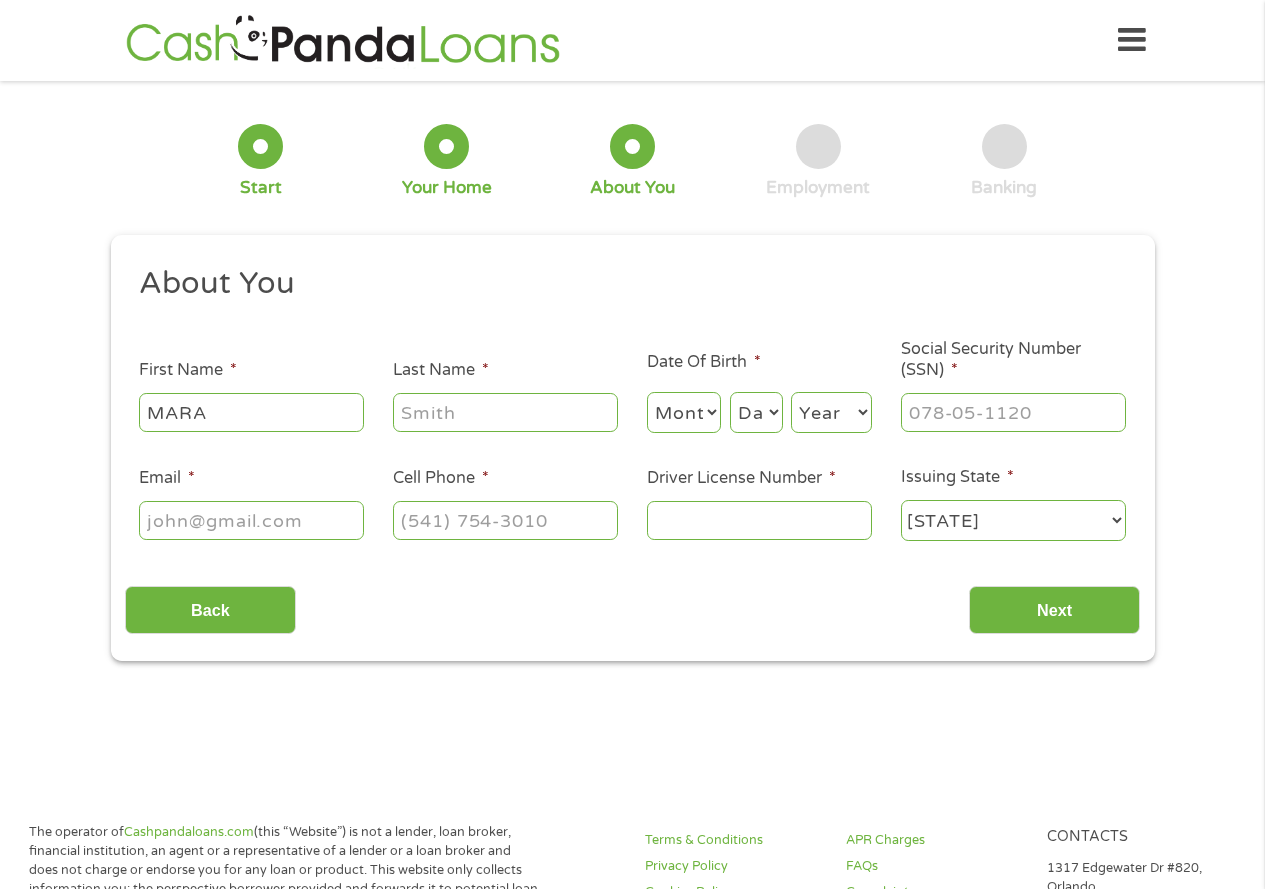 type on "MARA" 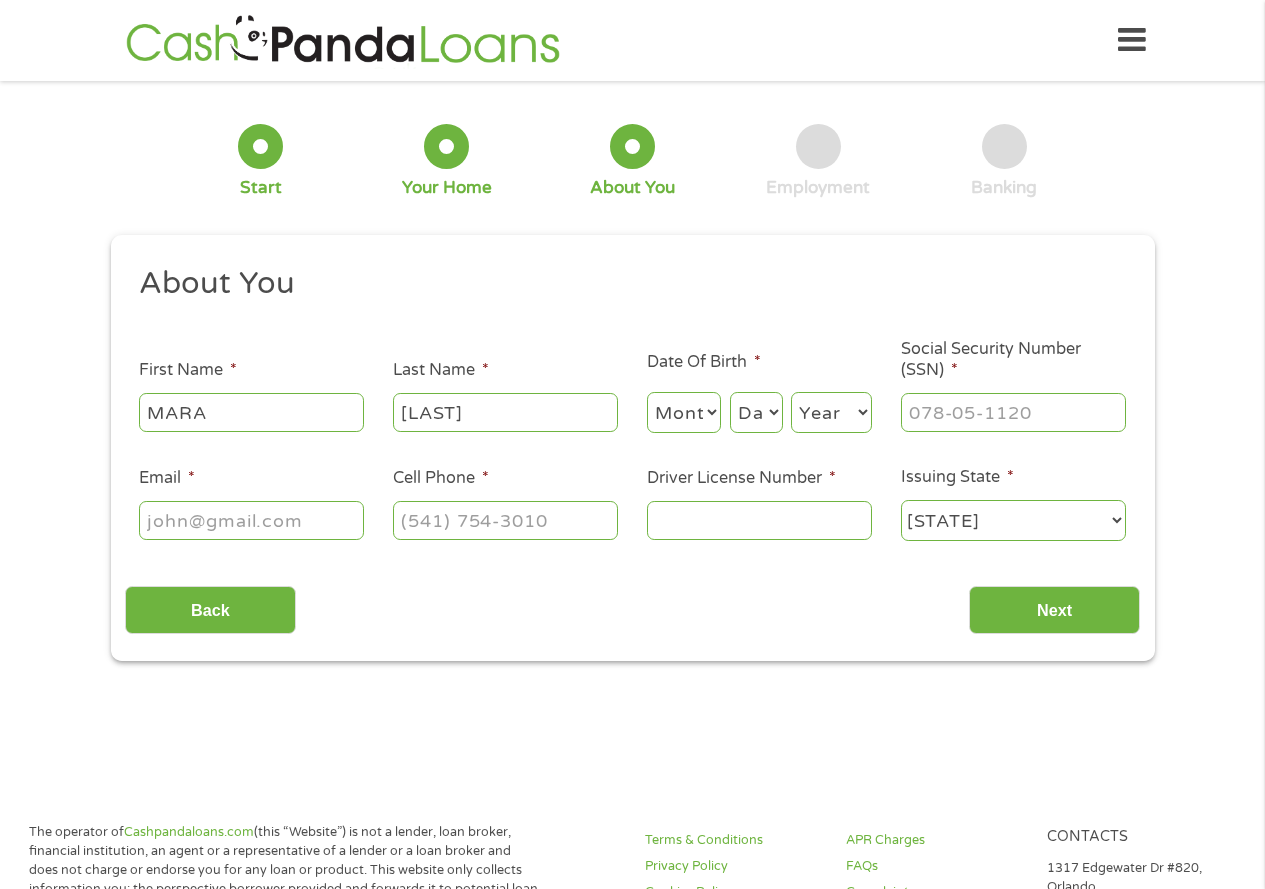 type on "[LAST]" 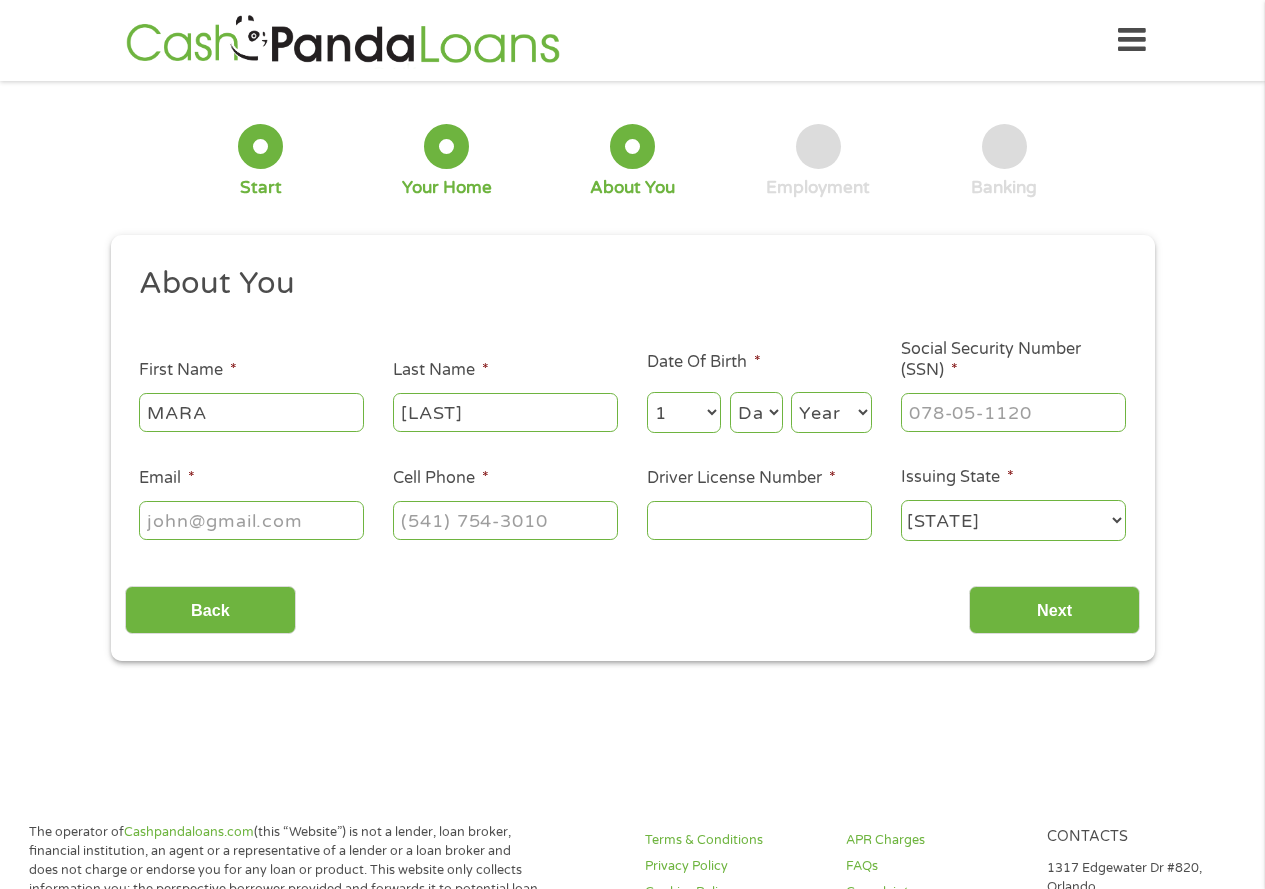 select on "10" 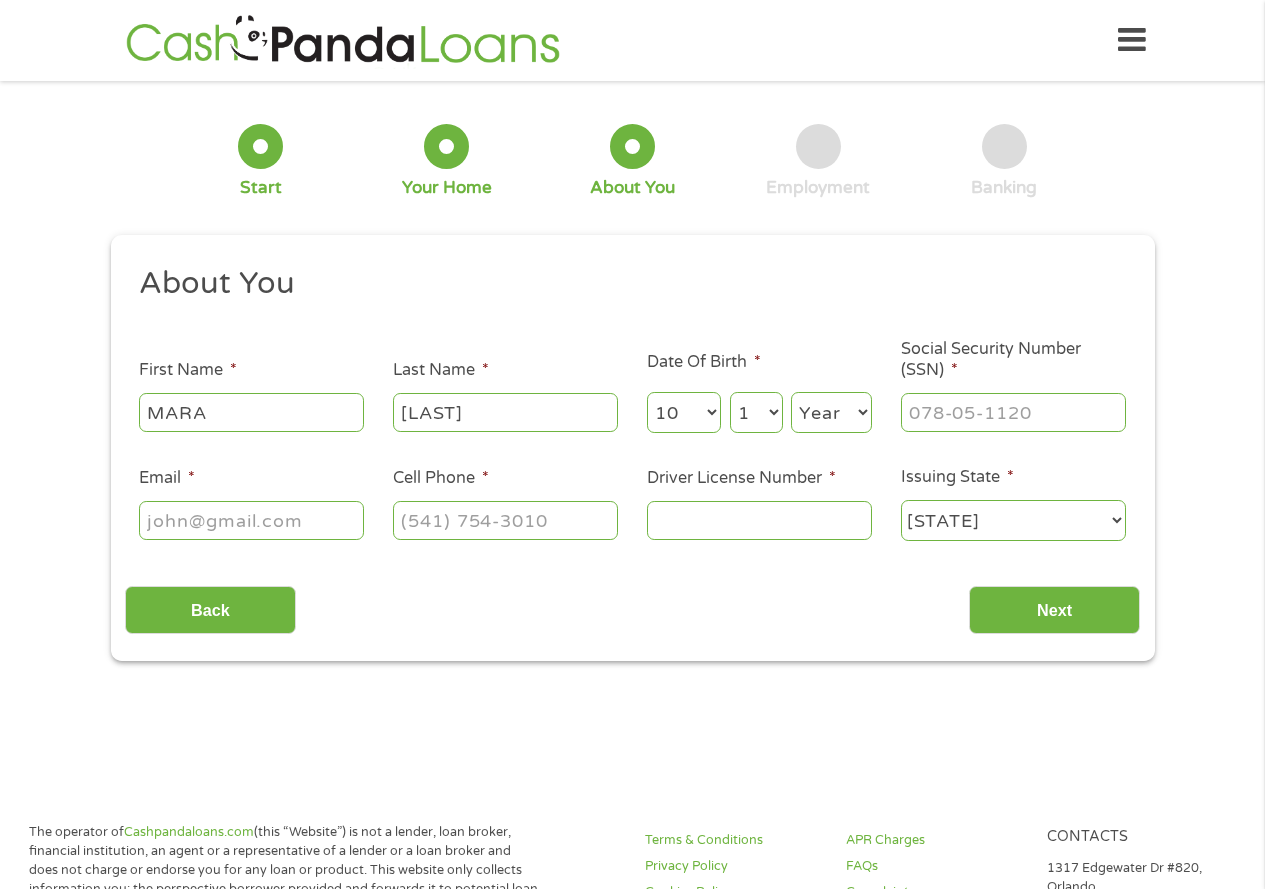 select on "19" 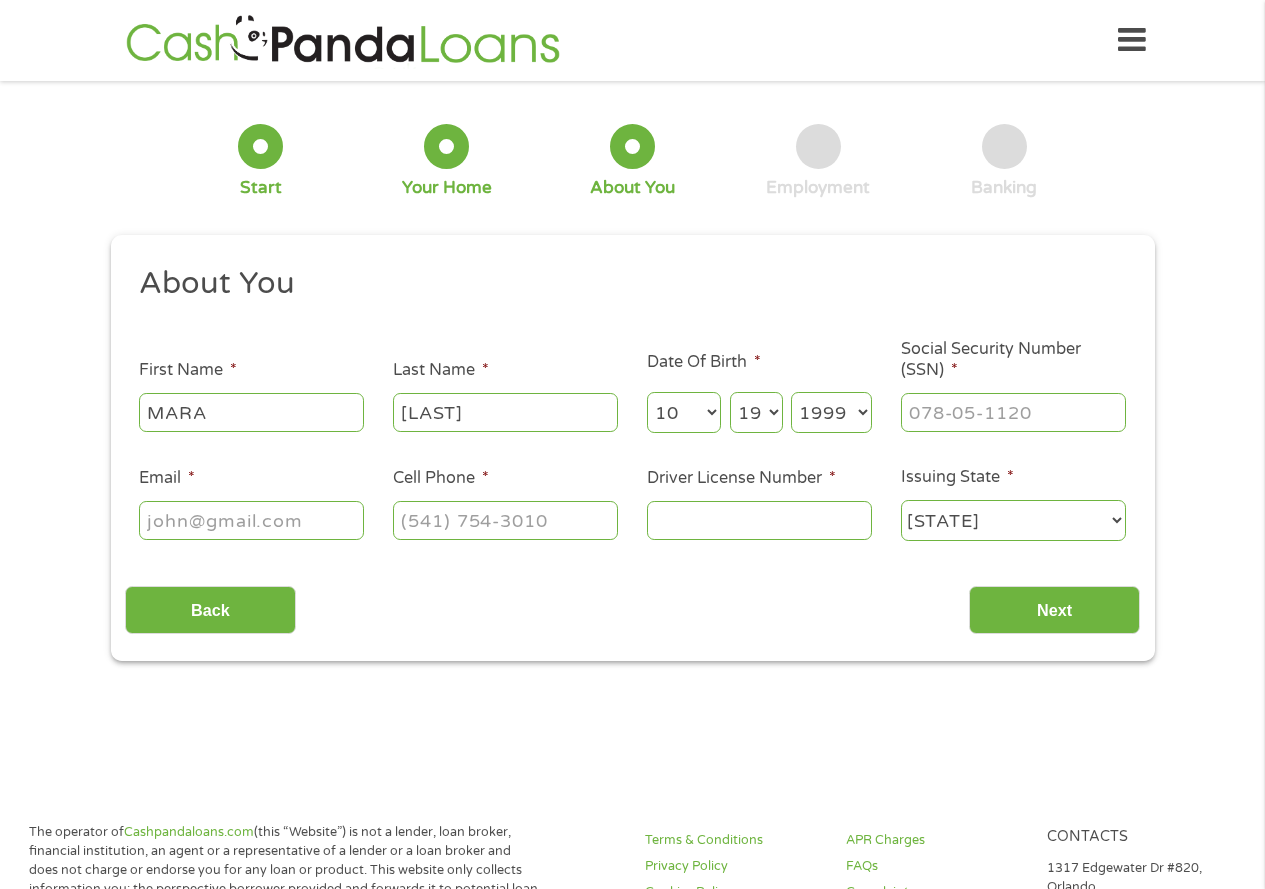 select on "1996" 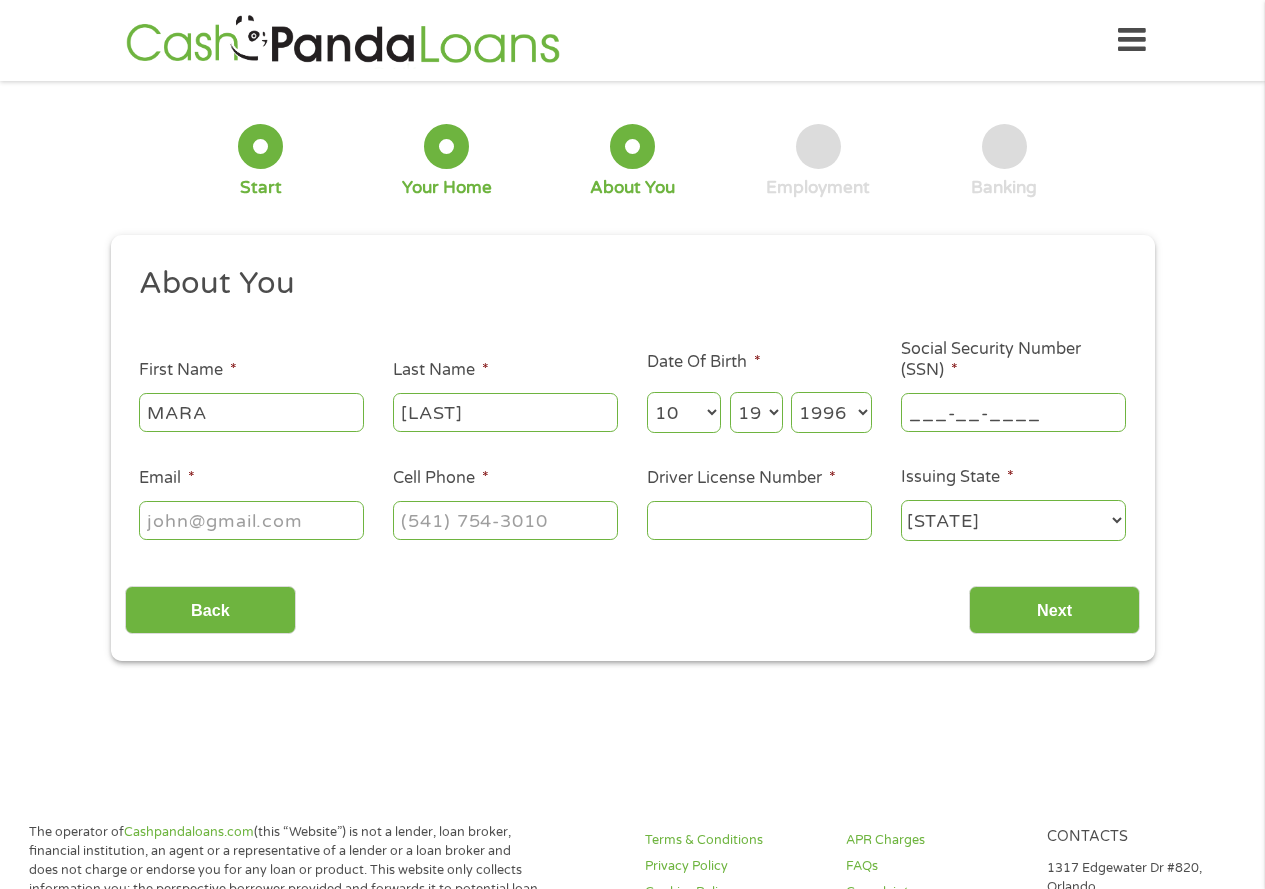click on "___-__-____" at bounding box center [1013, 412] 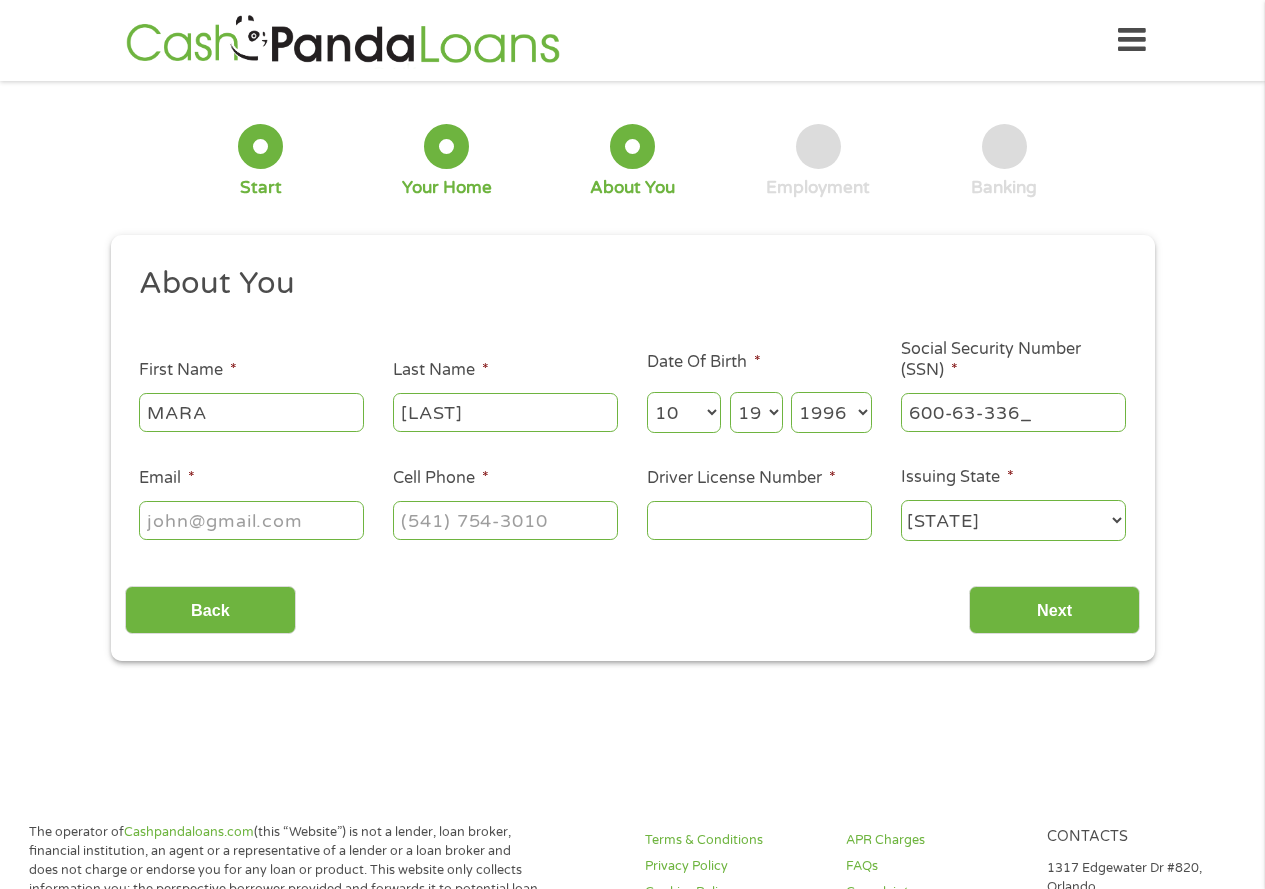 type on "600-63-3367" 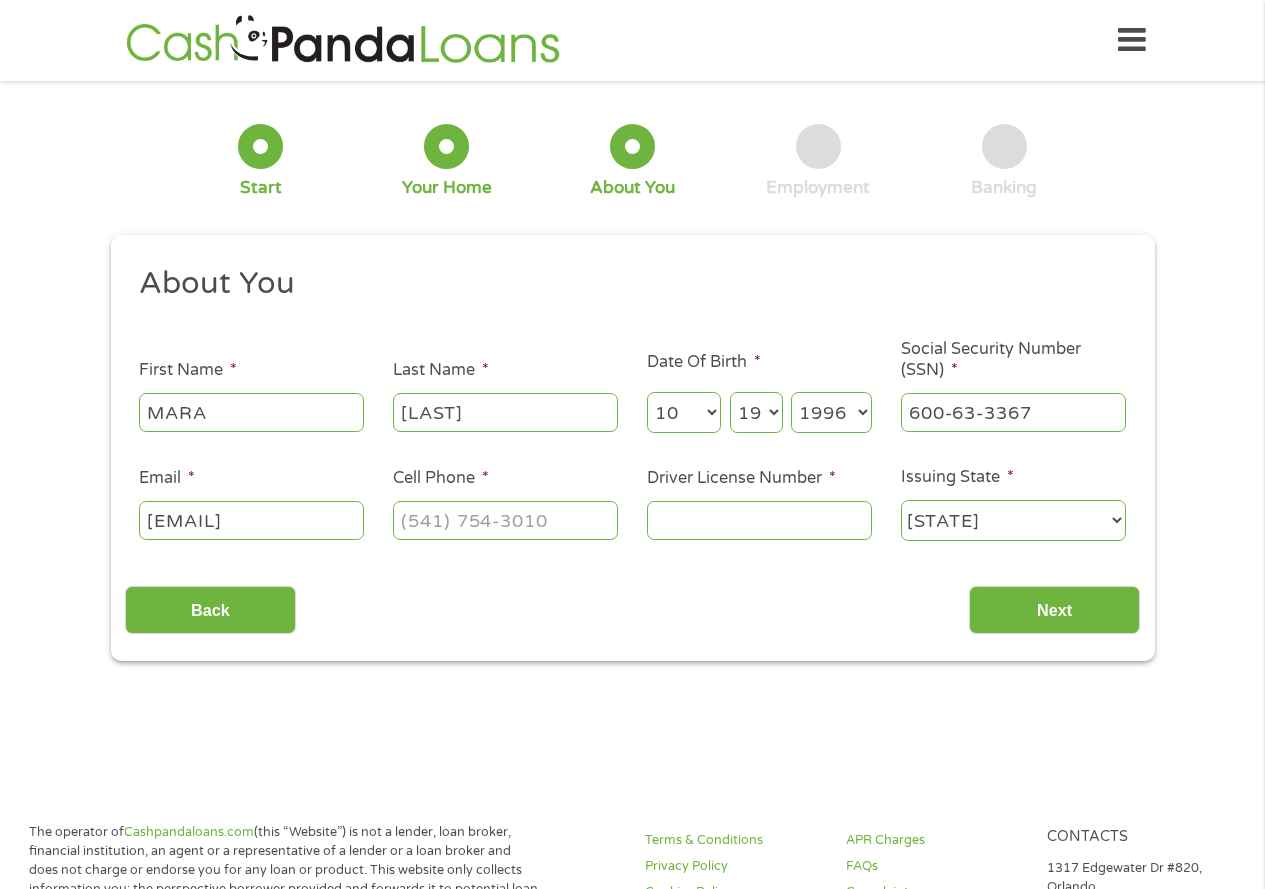 scroll, scrollTop: 0, scrollLeft: 95, axis: horizontal 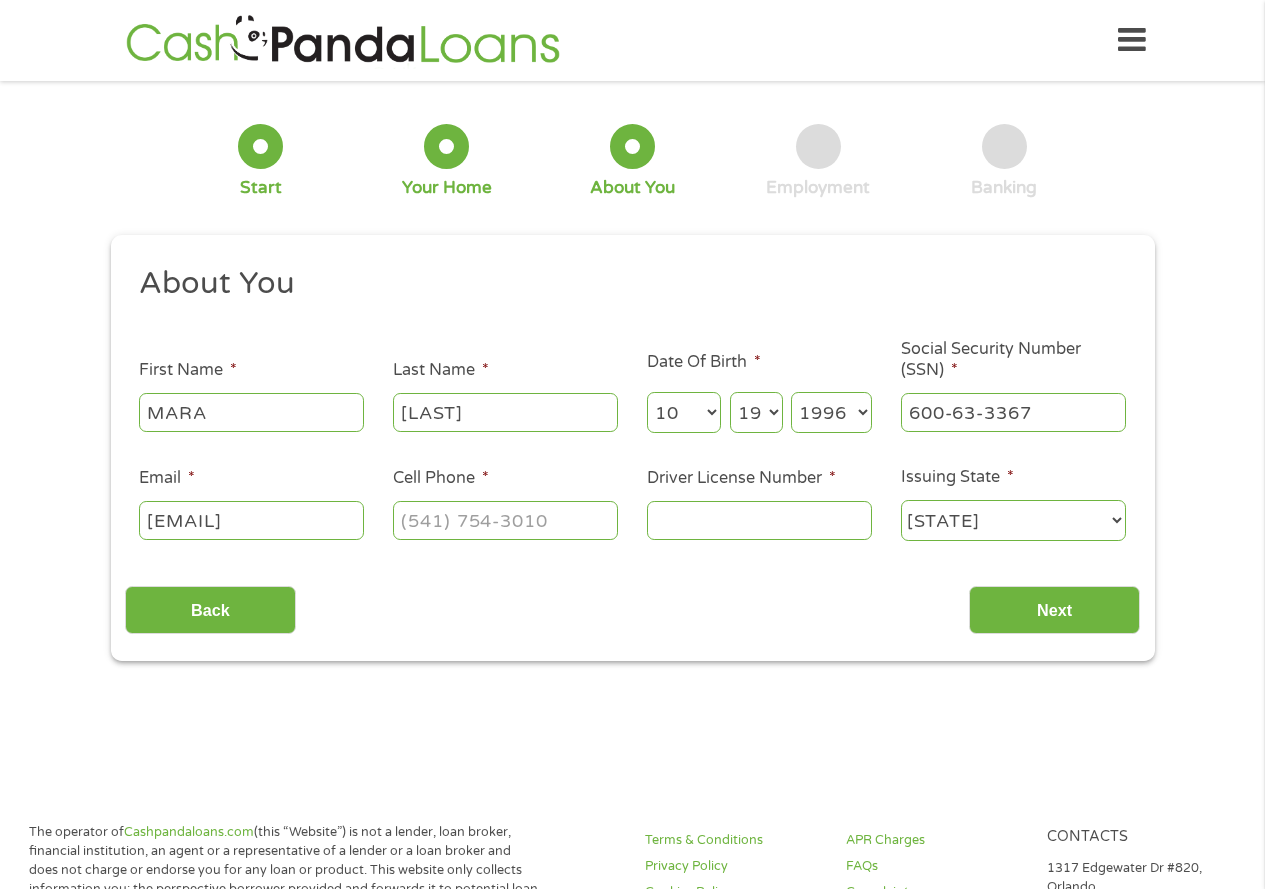 type on "[EMAIL]" 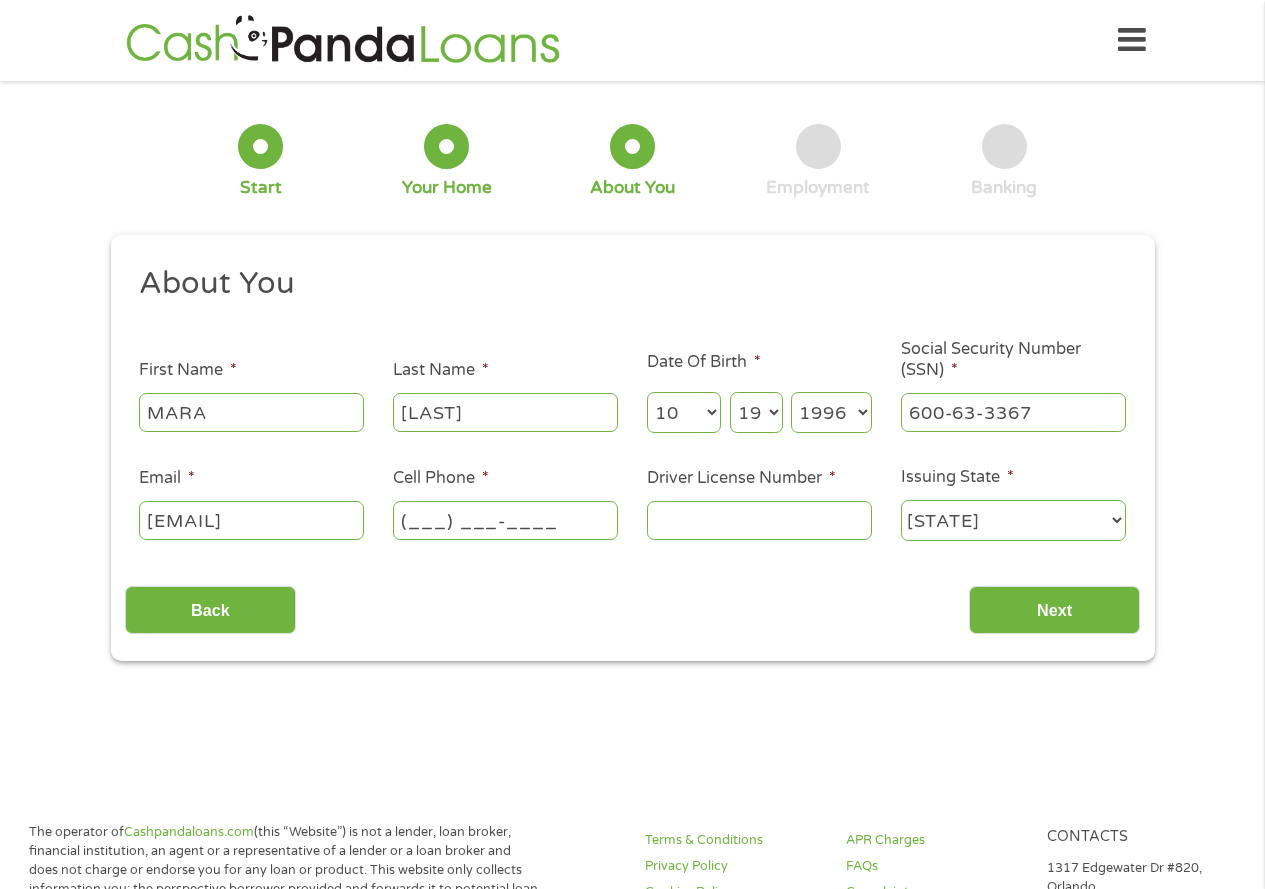 scroll, scrollTop: 0, scrollLeft: 0, axis: both 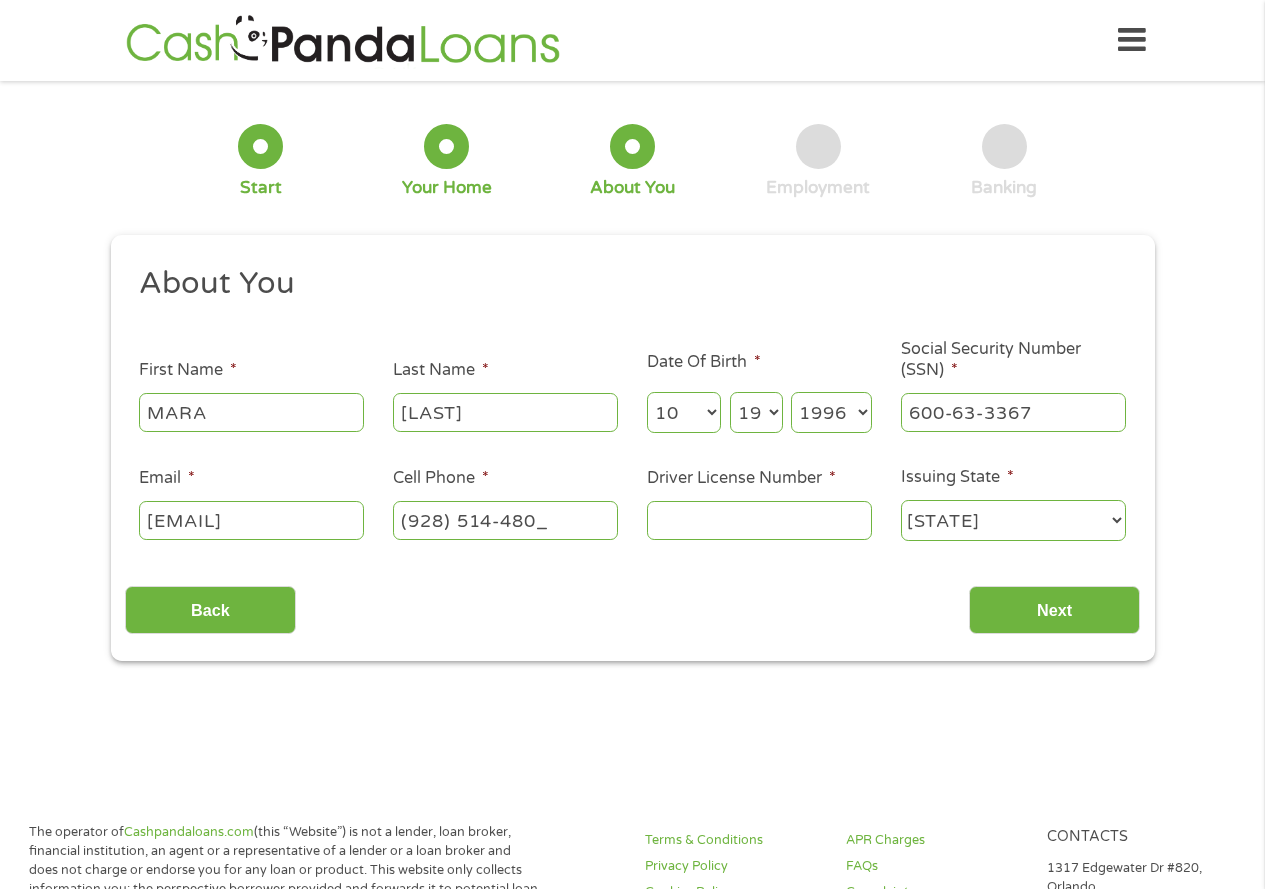 type on "(928) 514-4805" 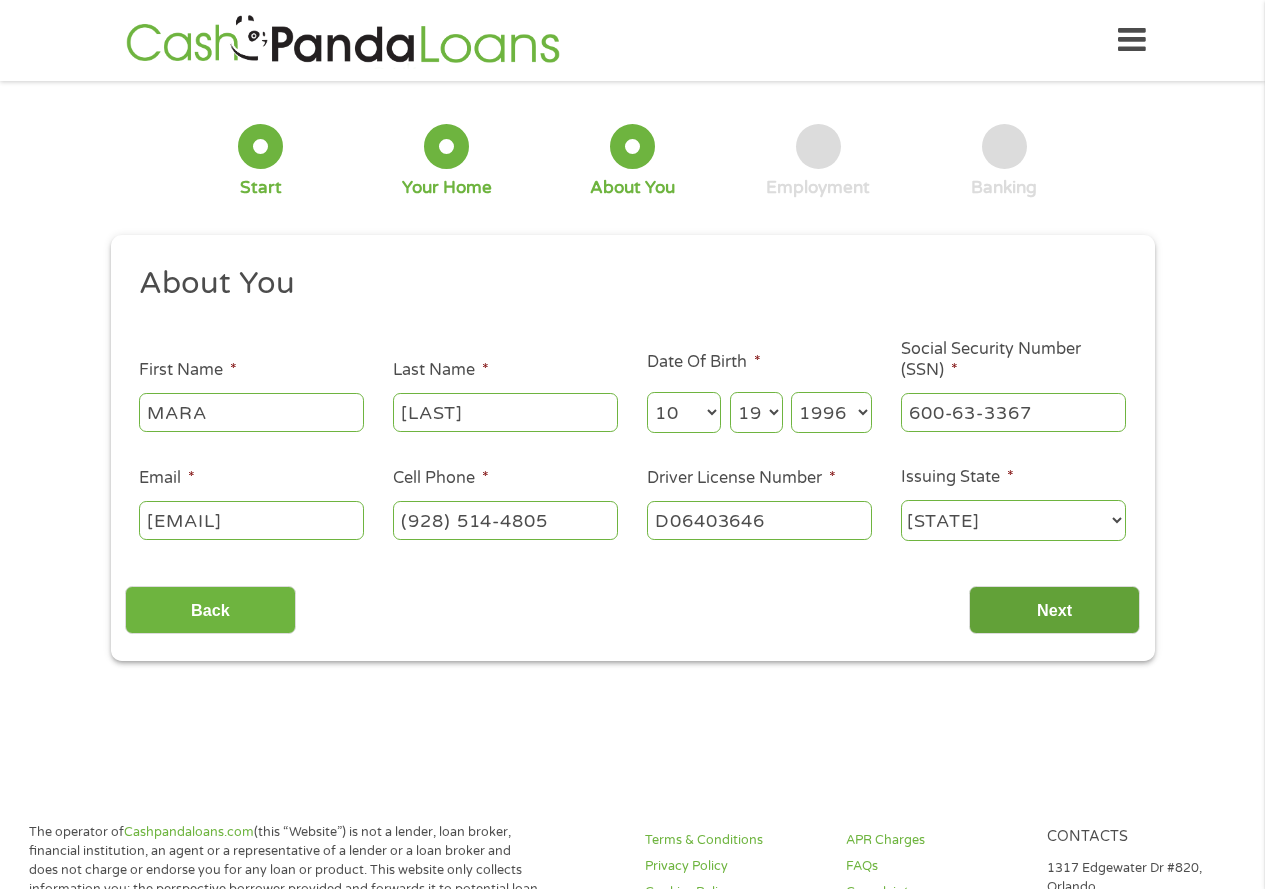type on "D06403646" 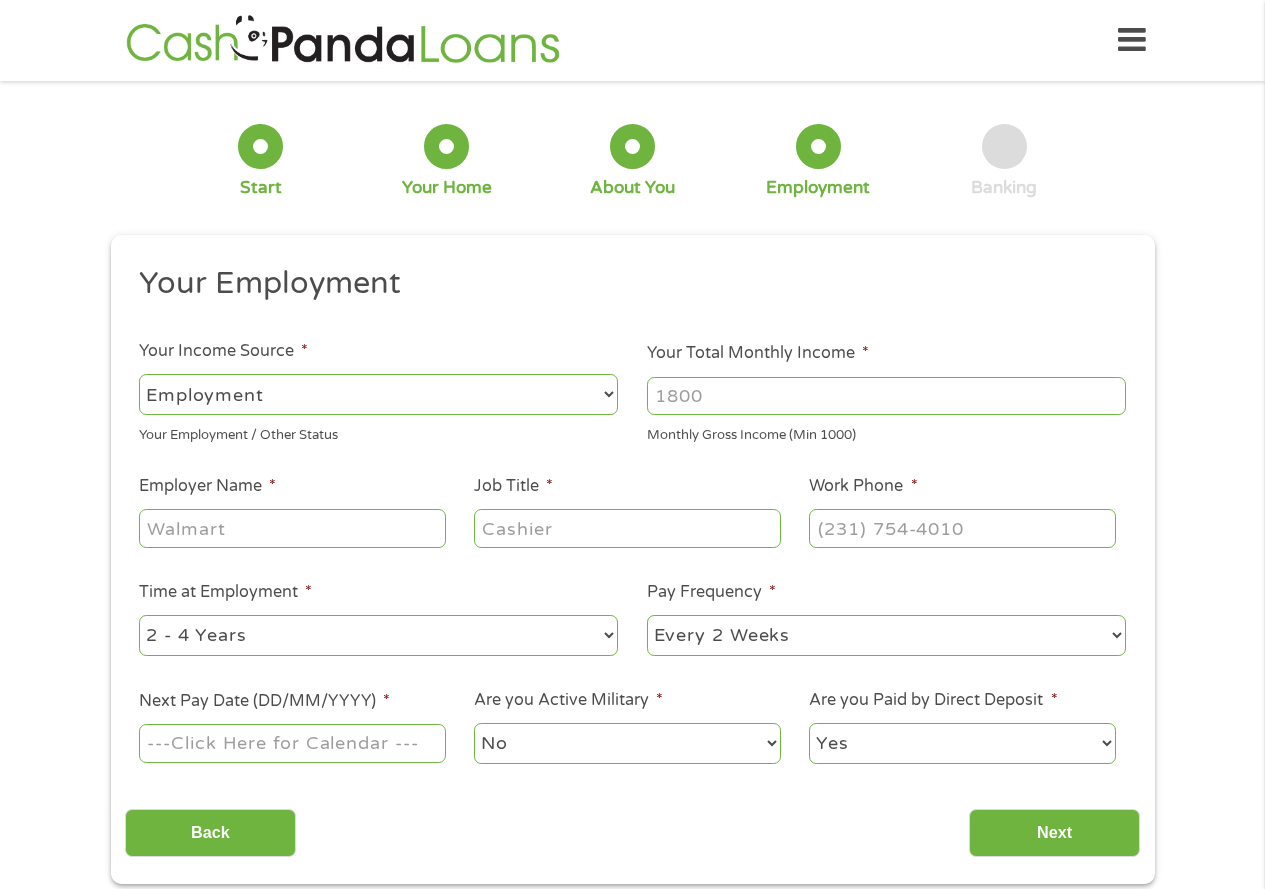 scroll, scrollTop: 8, scrollLeft: 8, axis: both 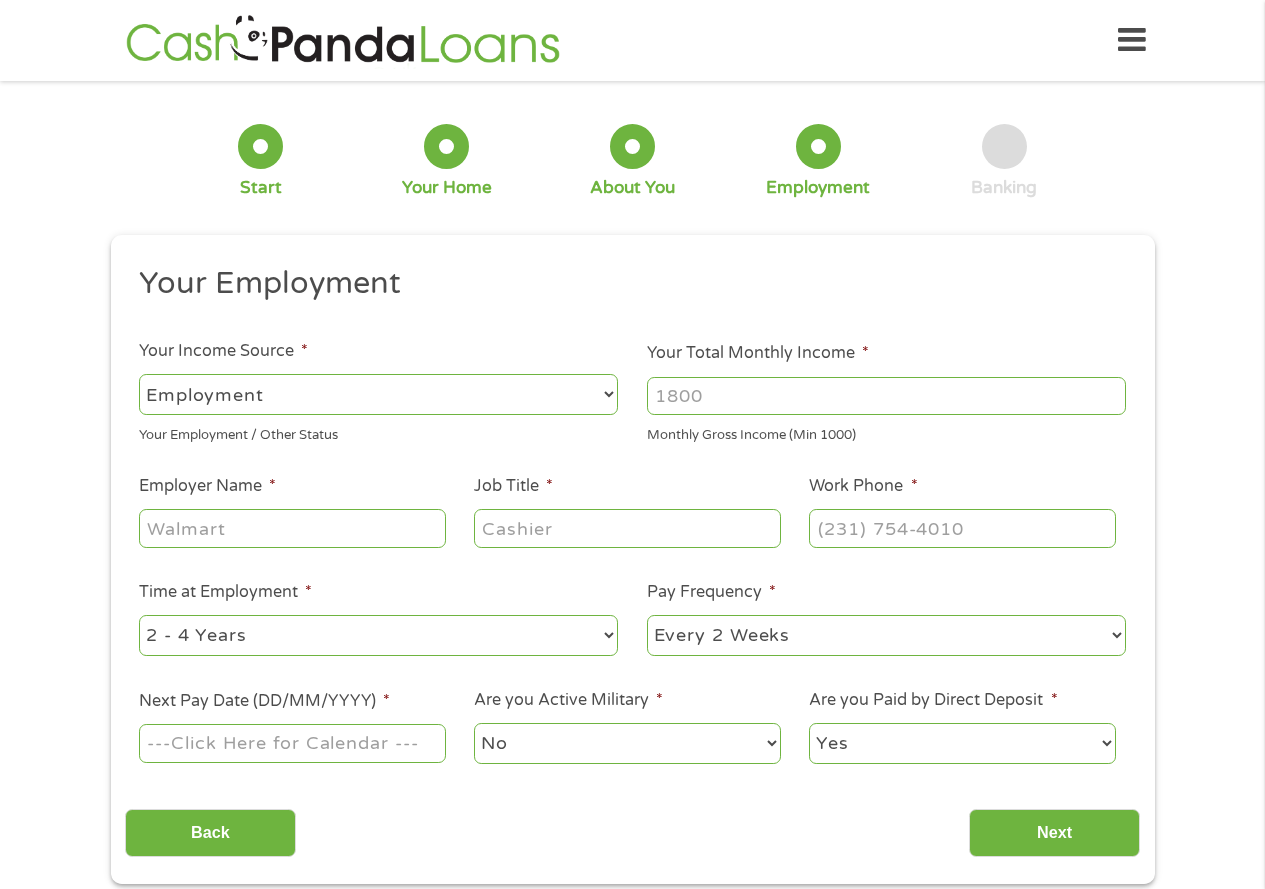 click on "Employer Name *" at bounding box center (292, 528) 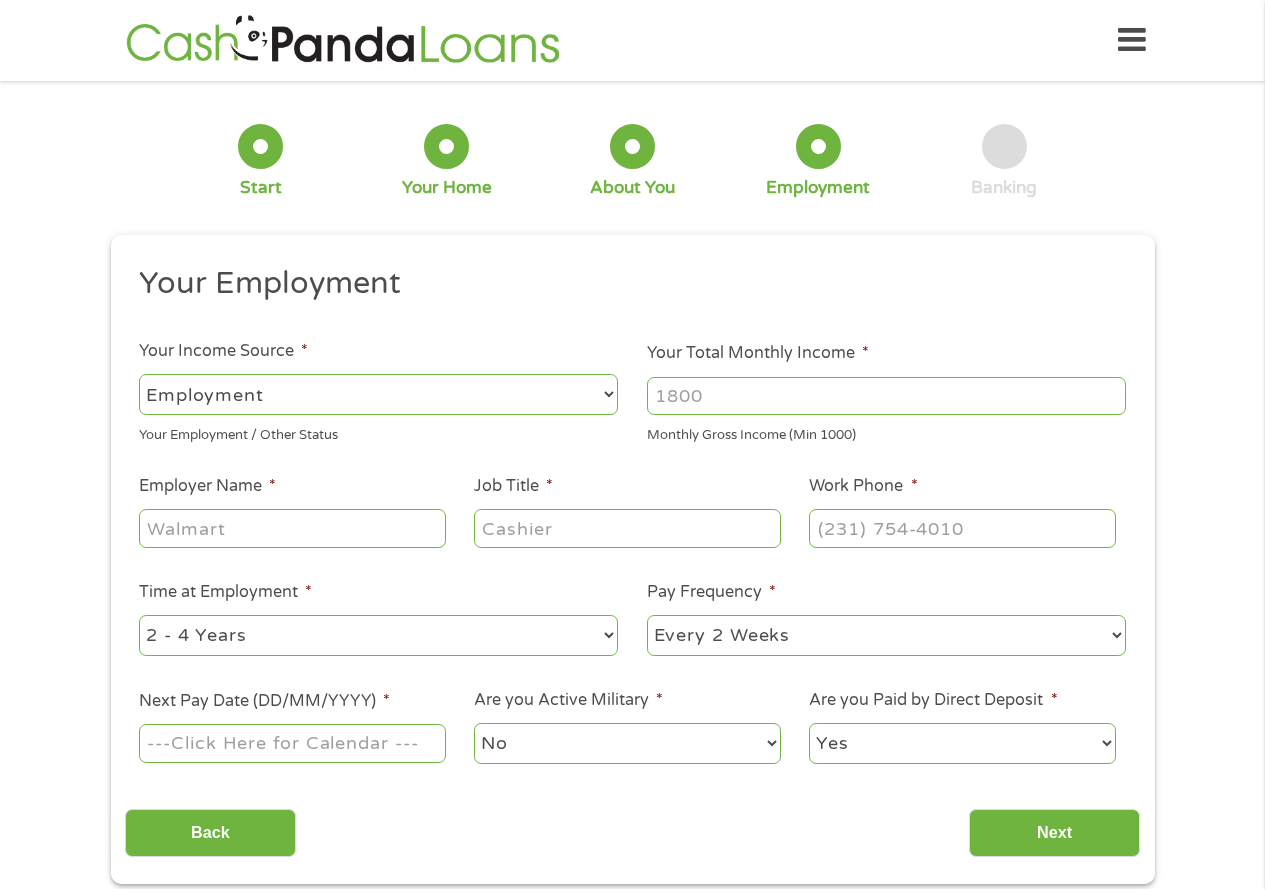 click on "Your Total Monthly Income *" at bounding box center (886, 396) 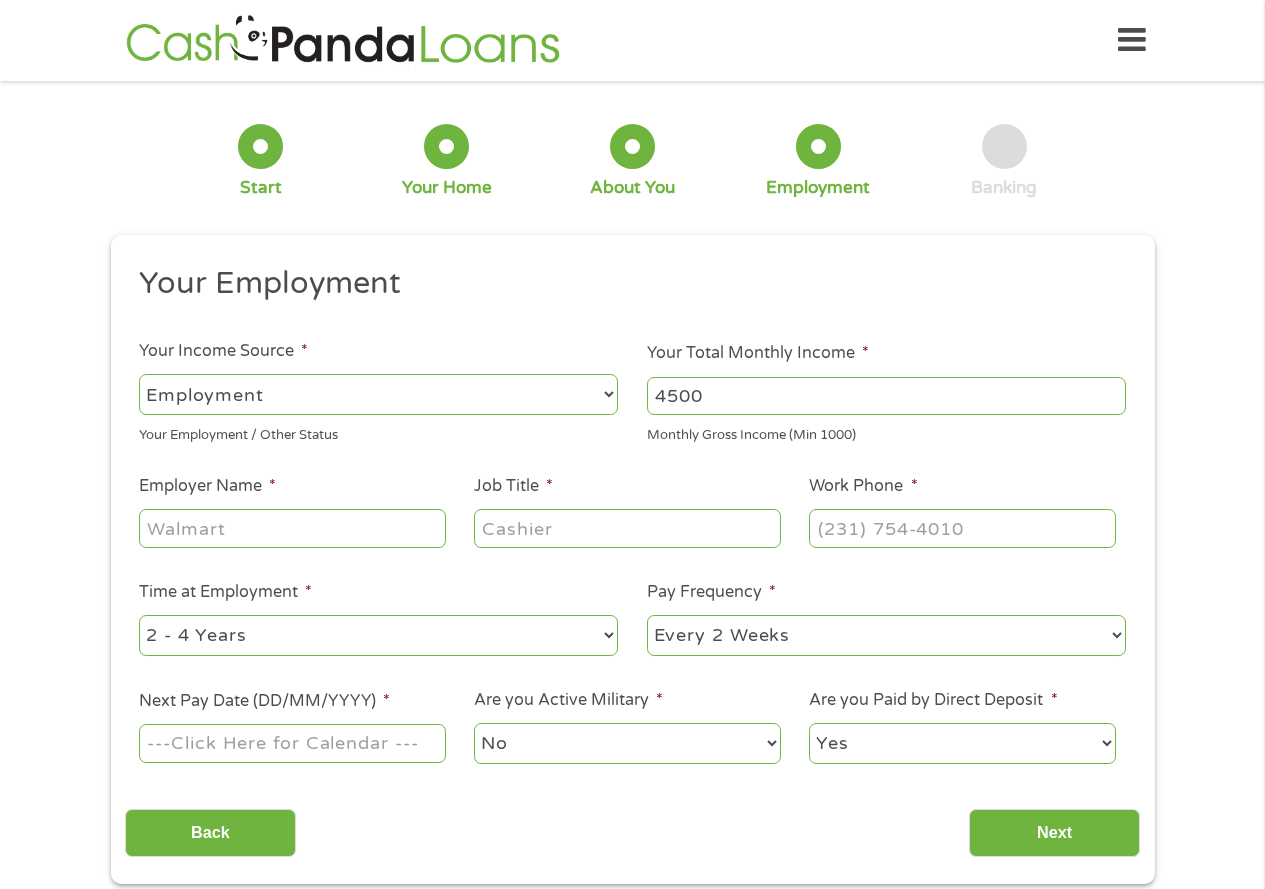 type on "4500" 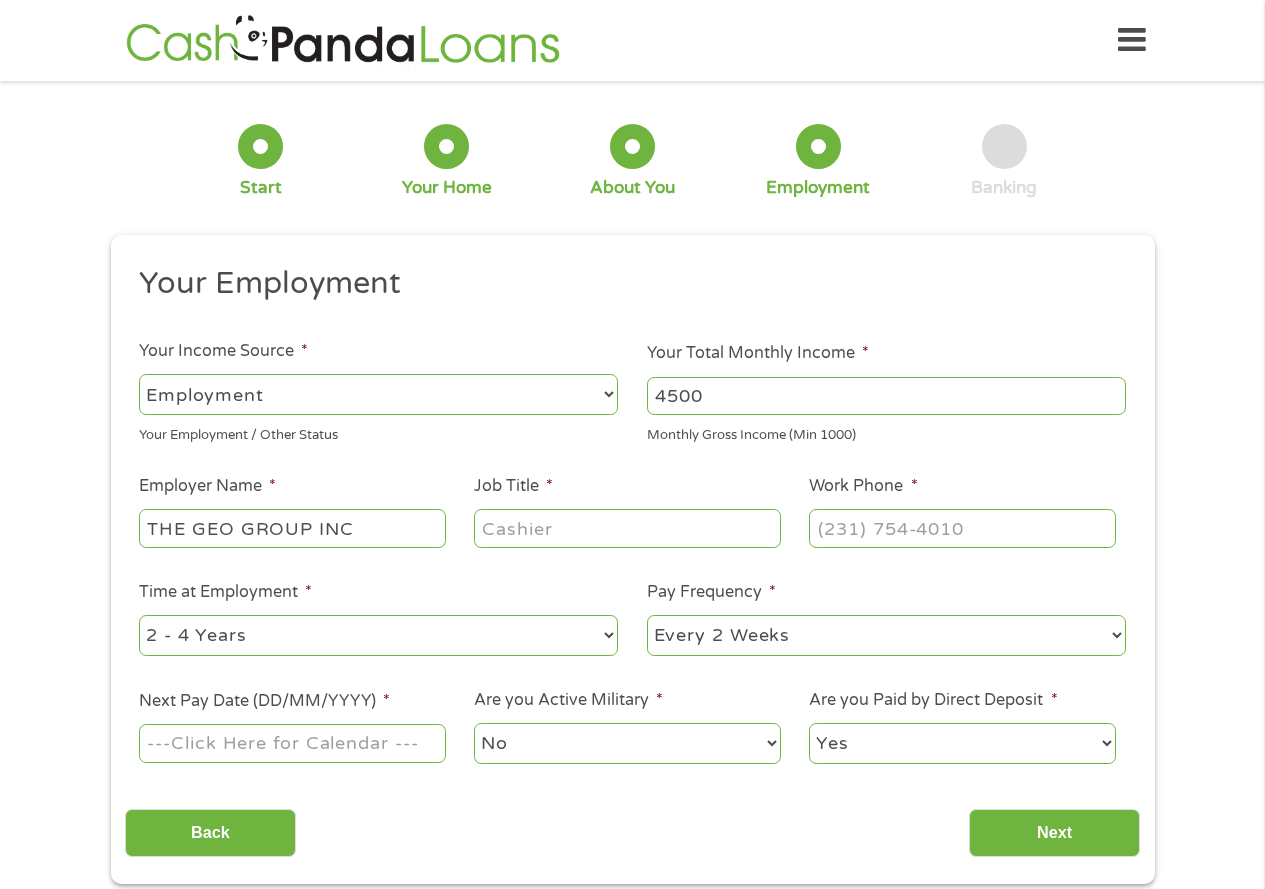 type on "THE GEO GROUP INC" 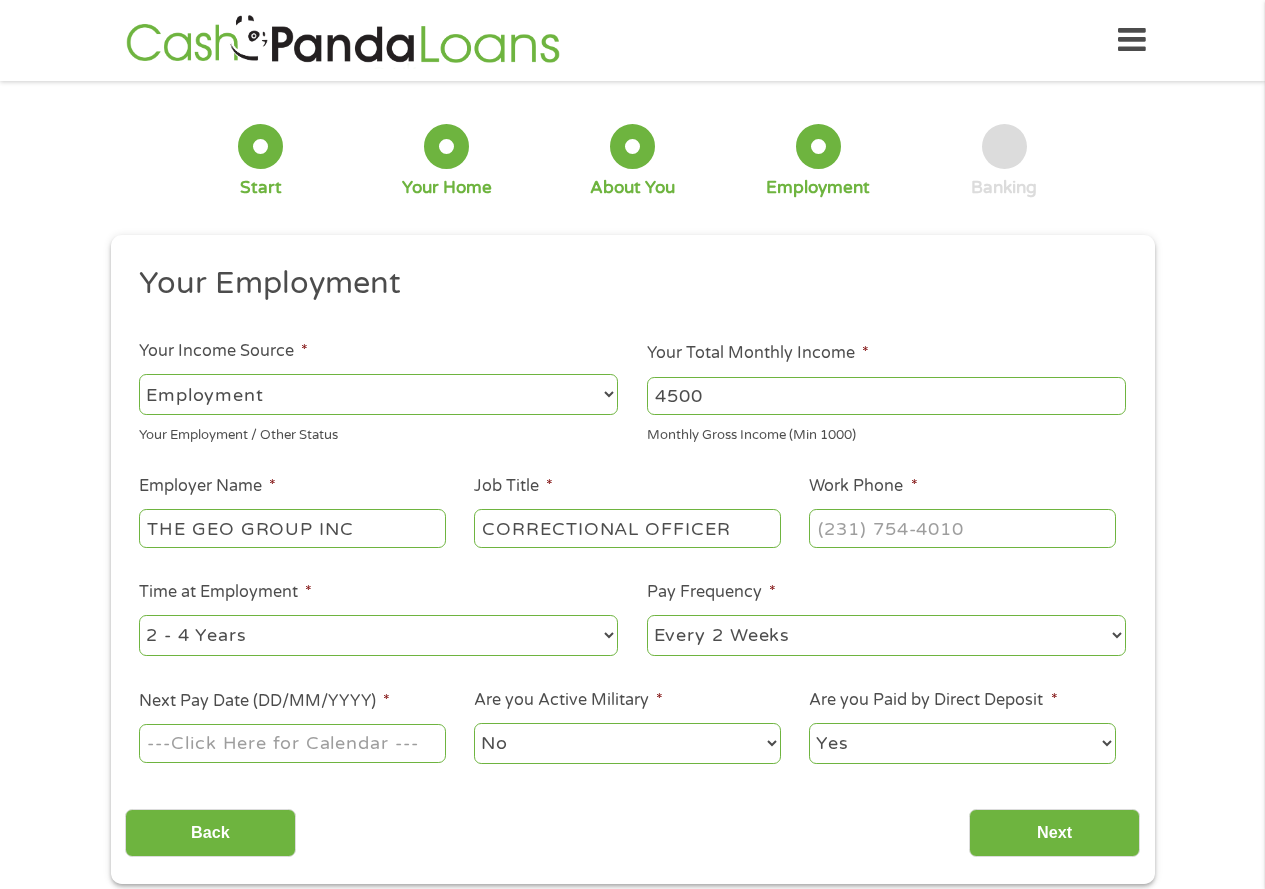 type on "CORRECTIONAL OFFICER" 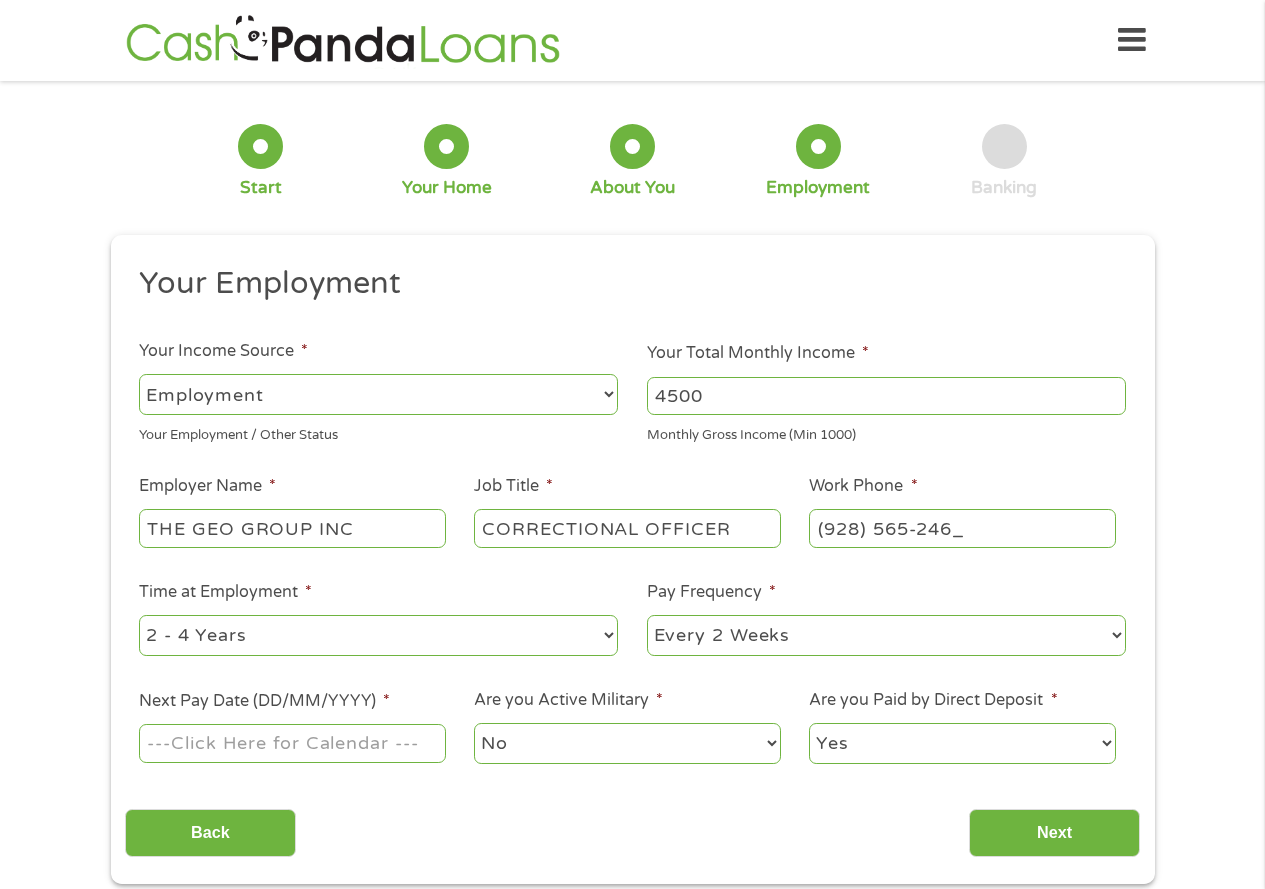 type on "(928) 565-2460" 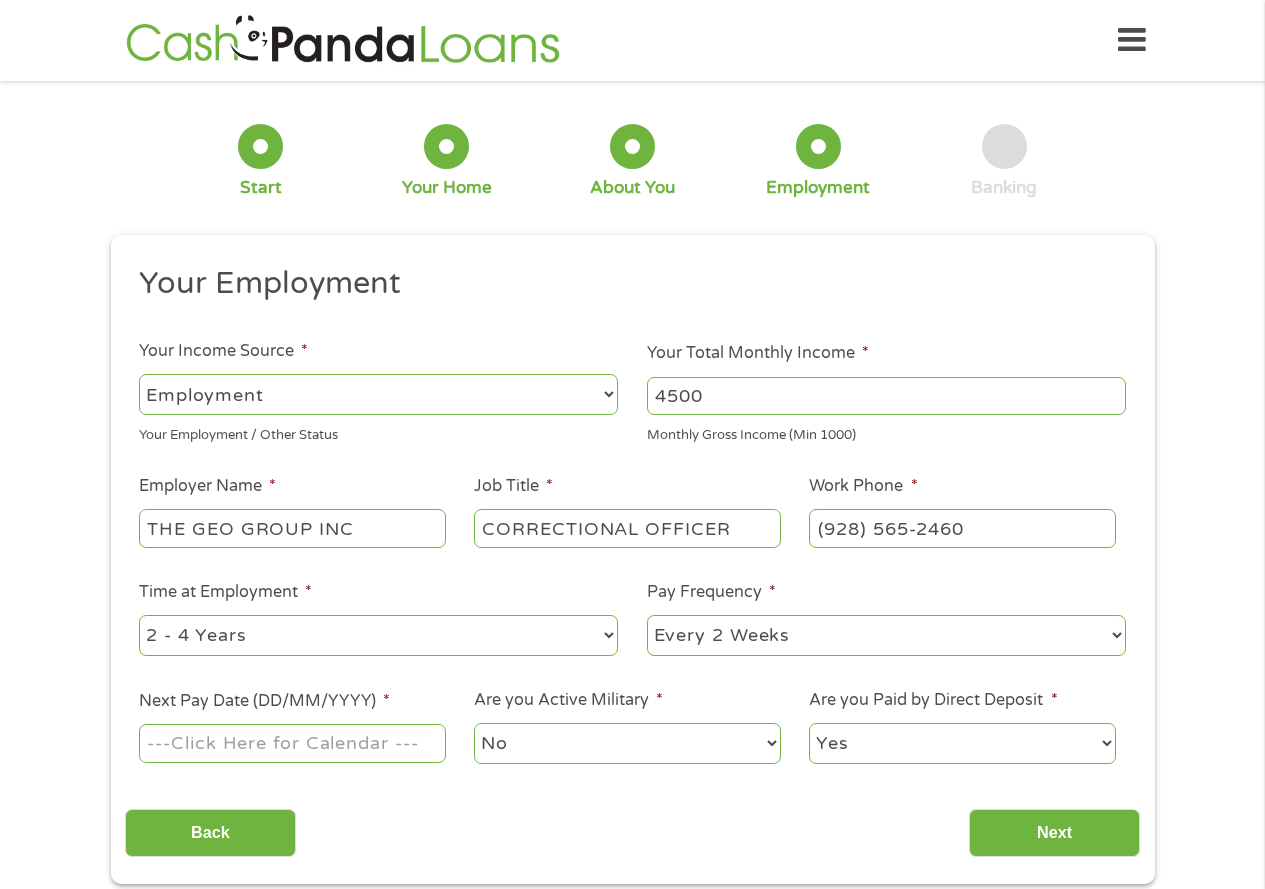 click on "--- Choose one --- 1 Year or less 1 - 2 Years 2 - 4 Years Over 4 Years" at bounding box center (378, 635) 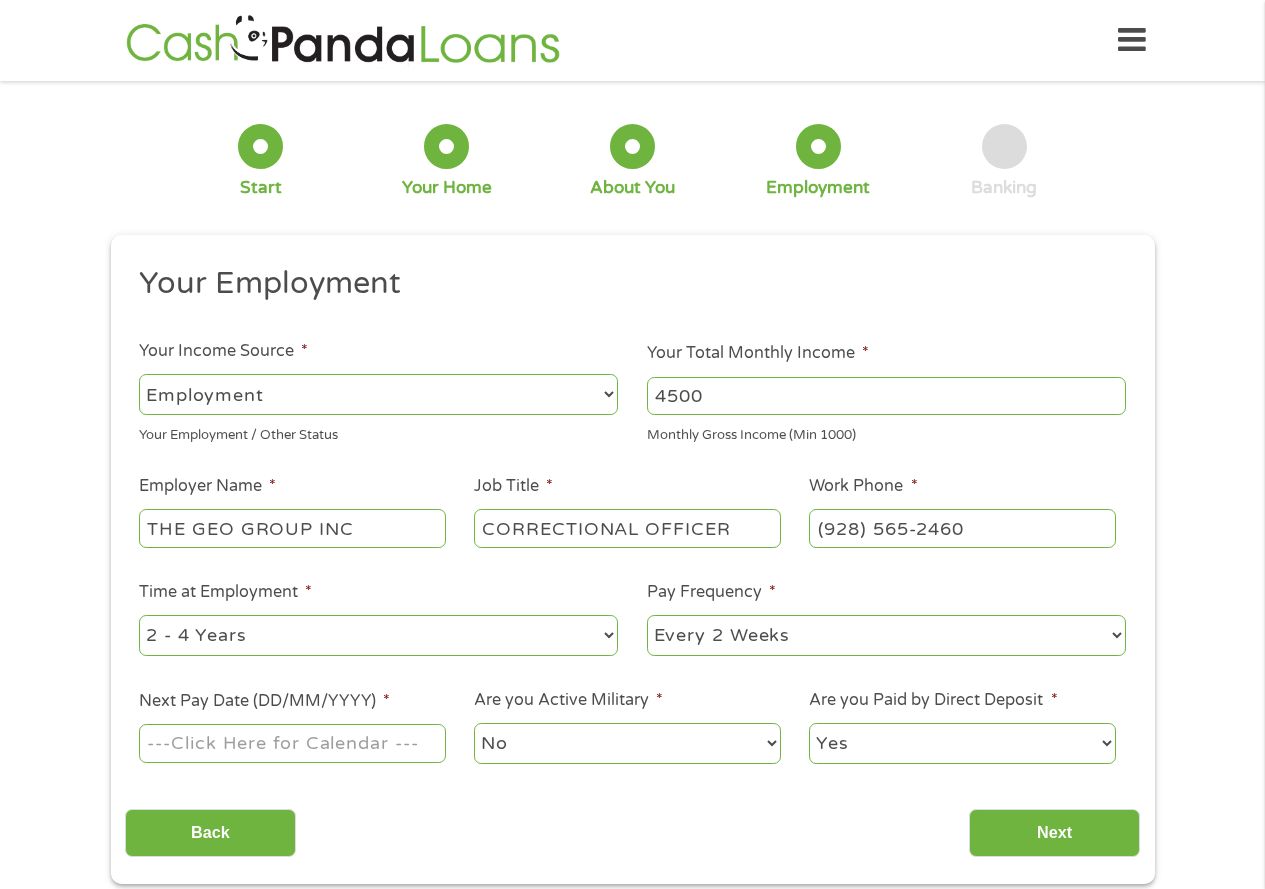 select on "60months" 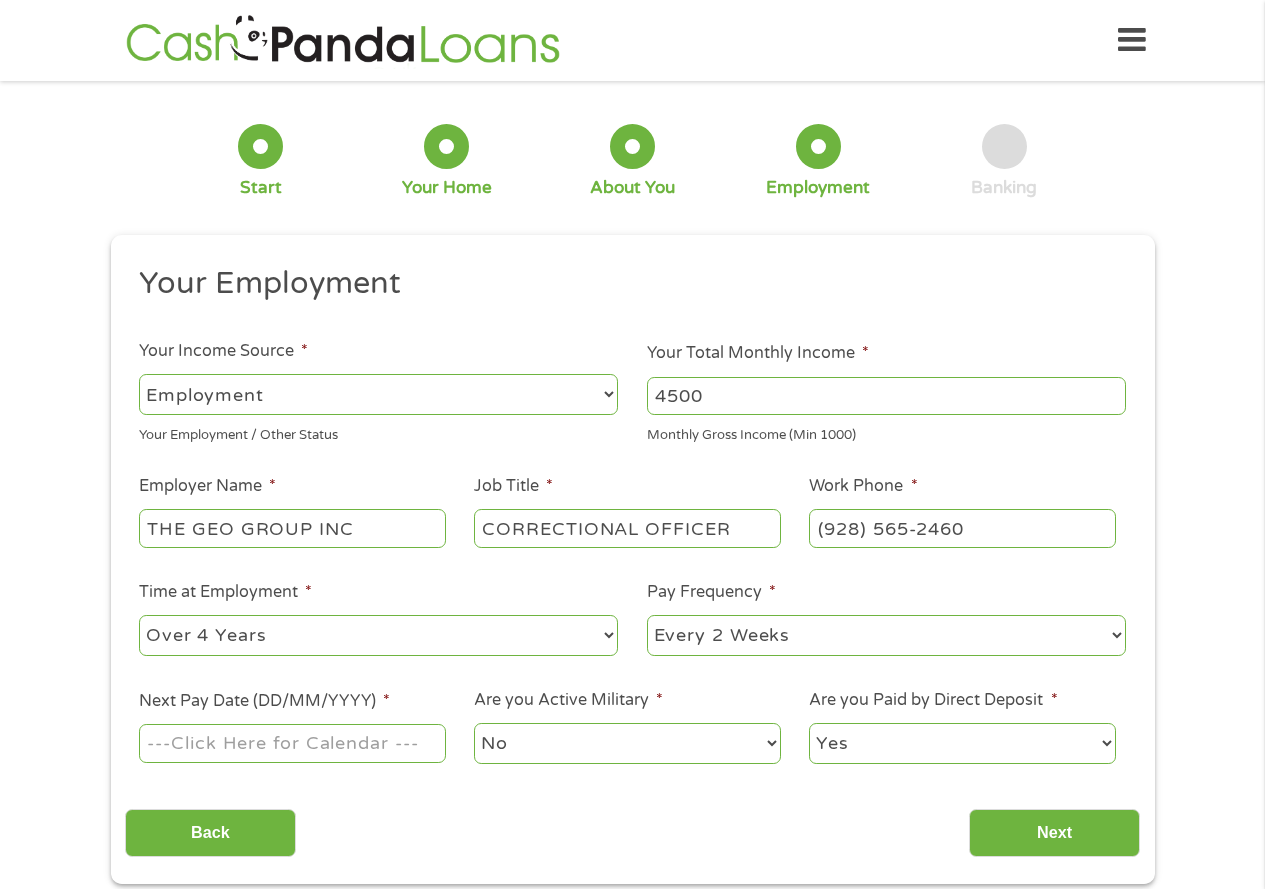 click on "--- Choose one --- 1 Year or less 1 - 2 Years 2 - 4 Years Over 4 Years" at bounding box center [378, 635] 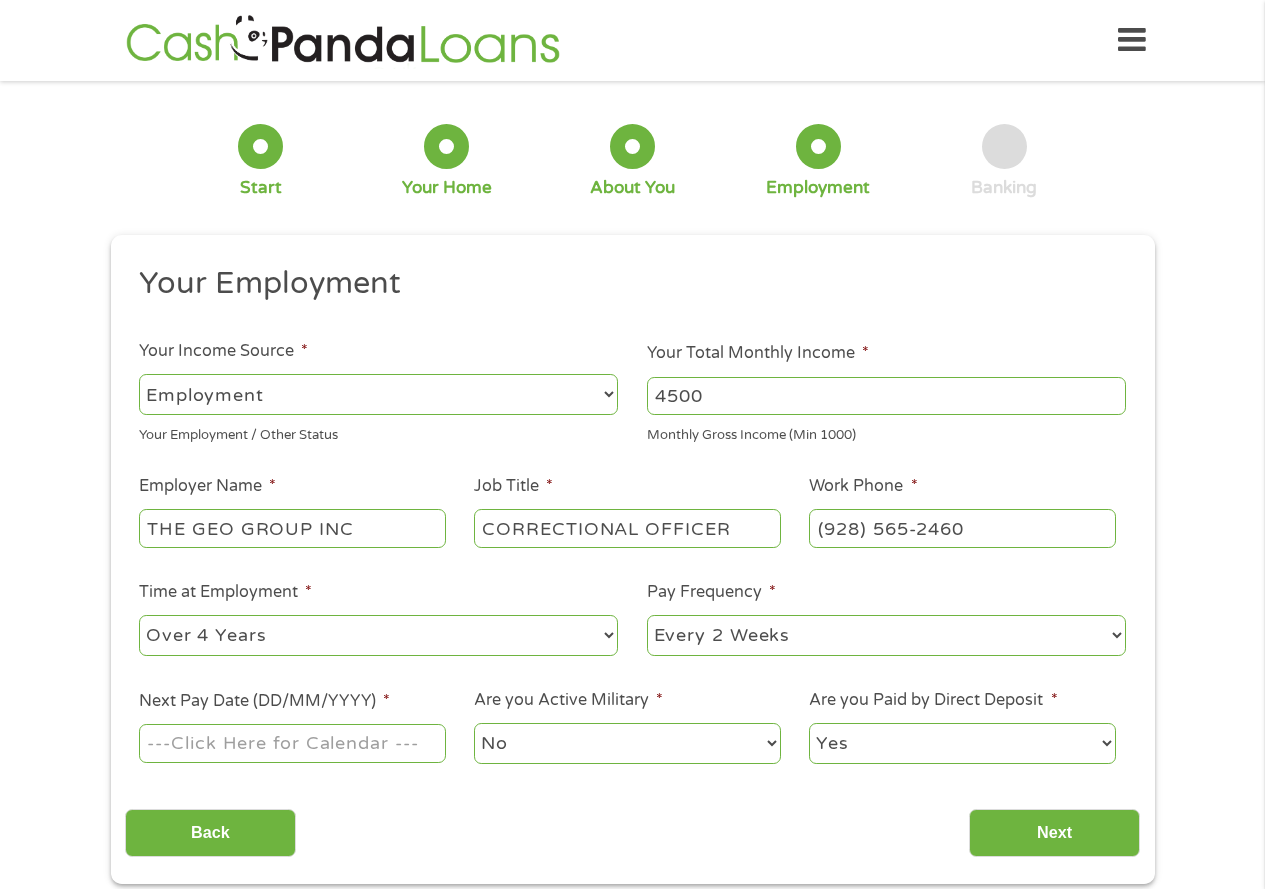 click on "--- Choose one --- Every 2 Weeks Every Week Monthly Semi-Monthly" at bounding box center (886, 635) 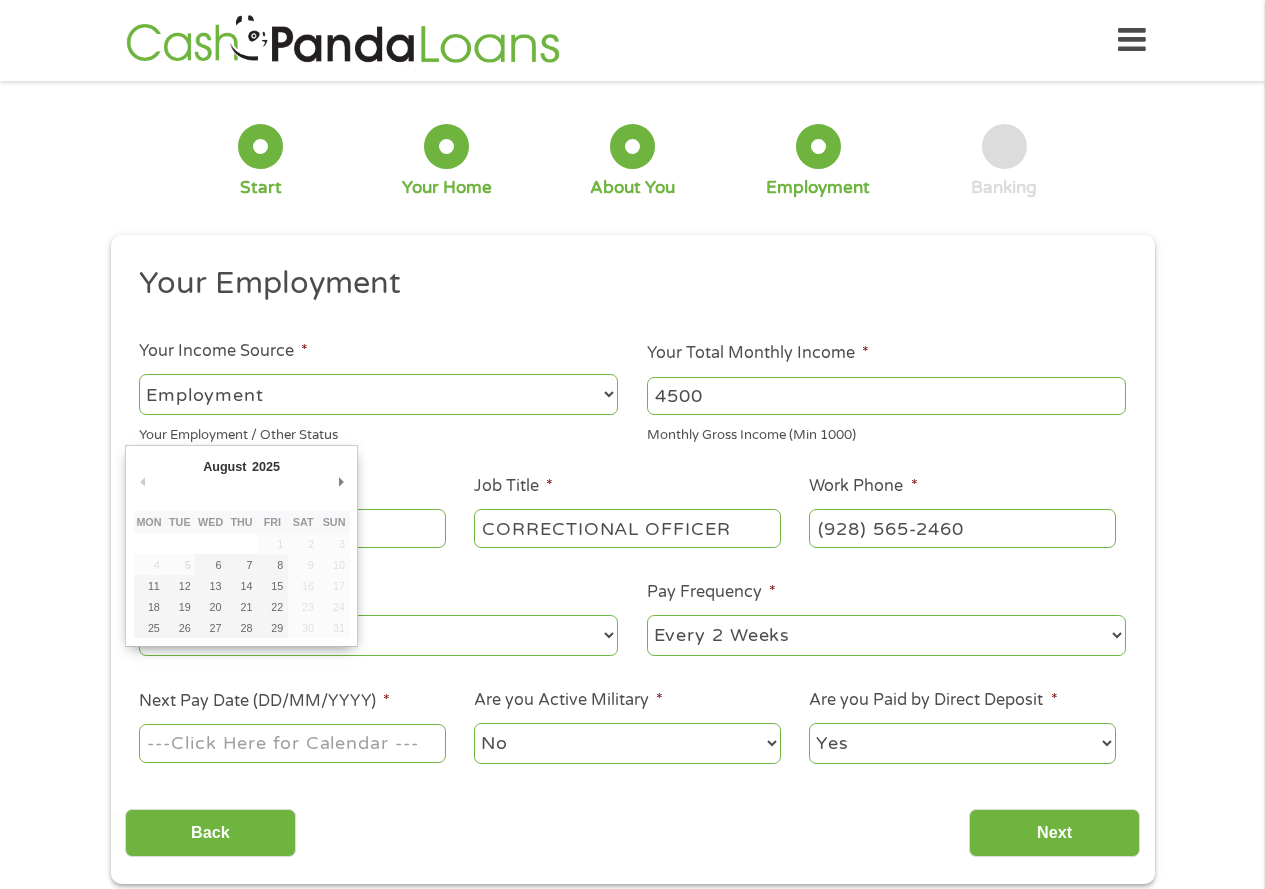 click on "Next Pay Date (DD/MM/YYYY) *" at bounding box center (292, 743) 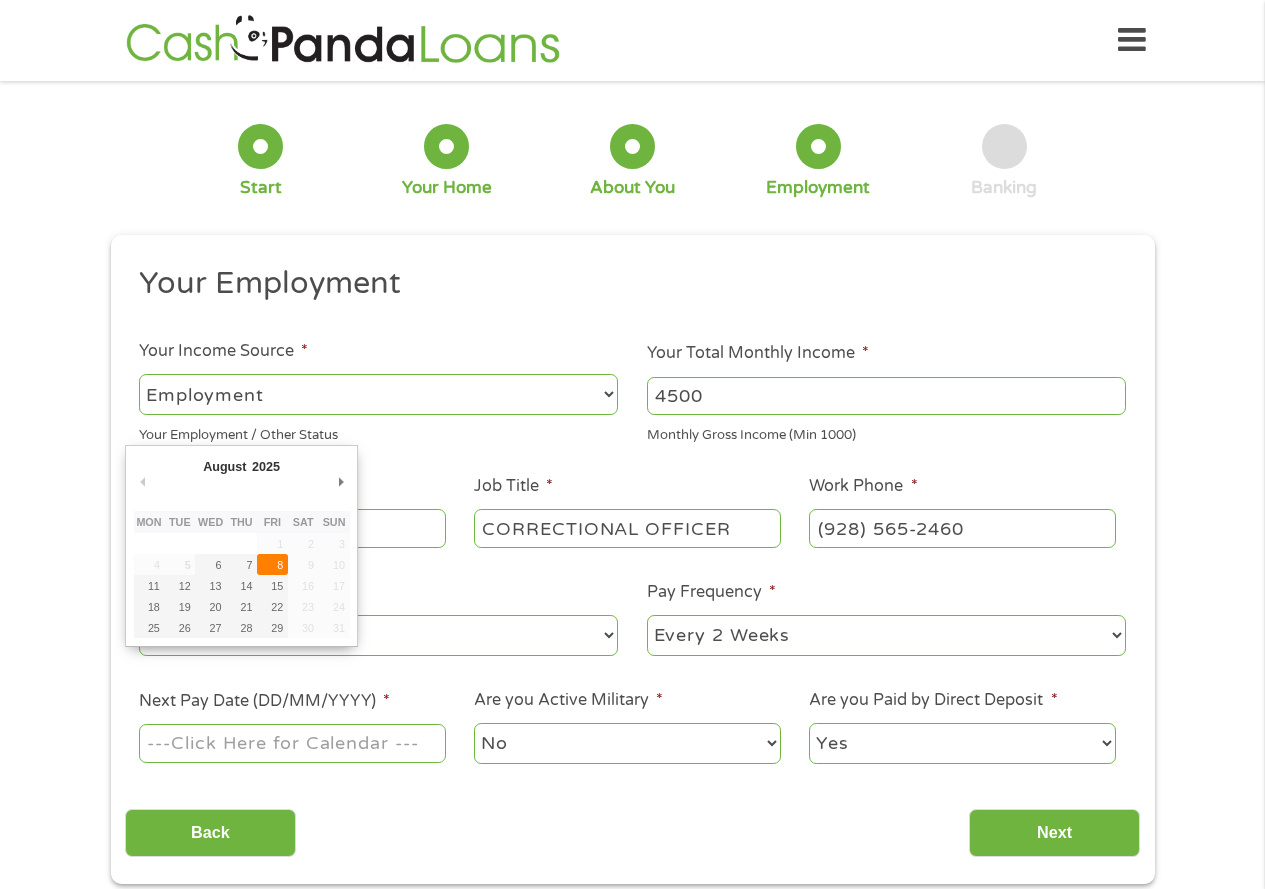type on "[DATE]" 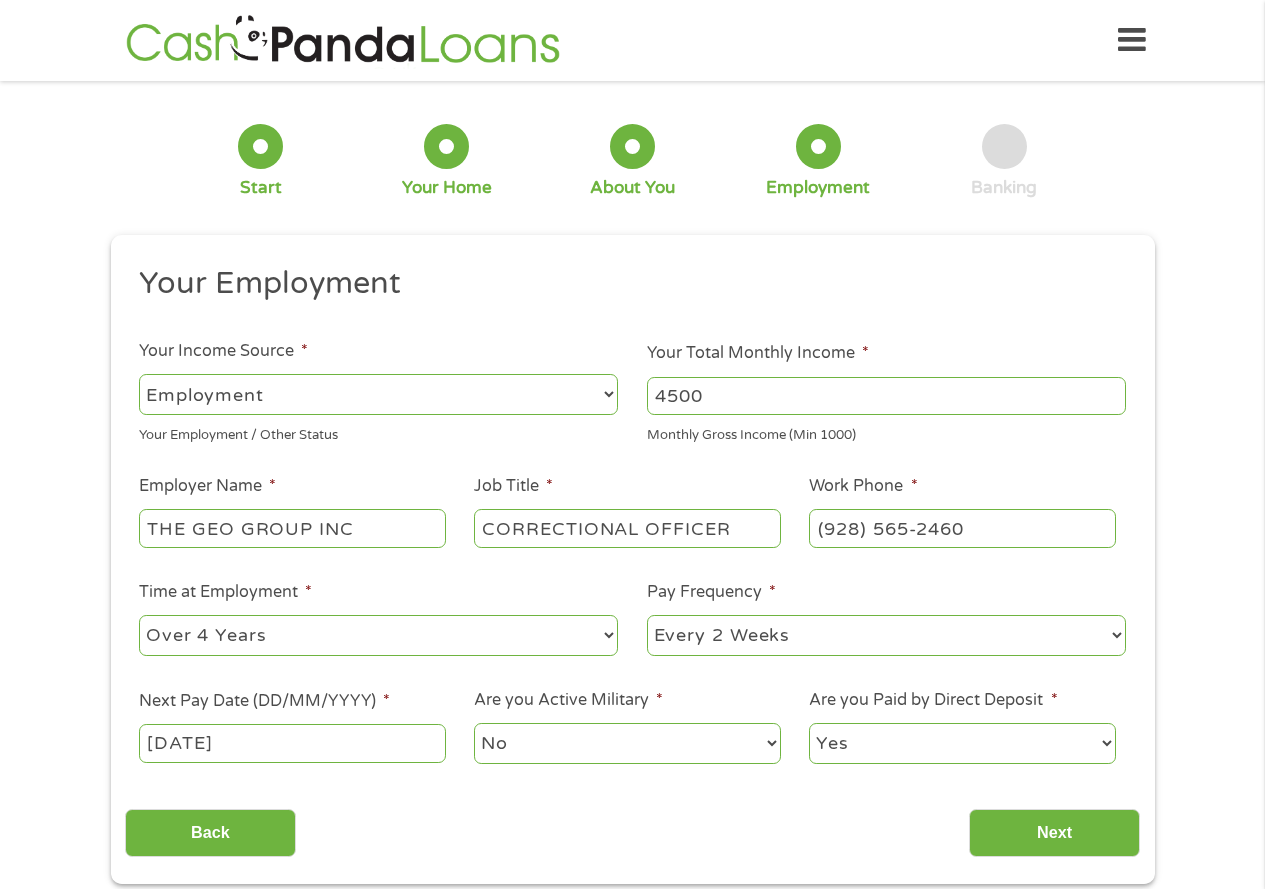 click on "No Yes" at bounding box center [627, 743] 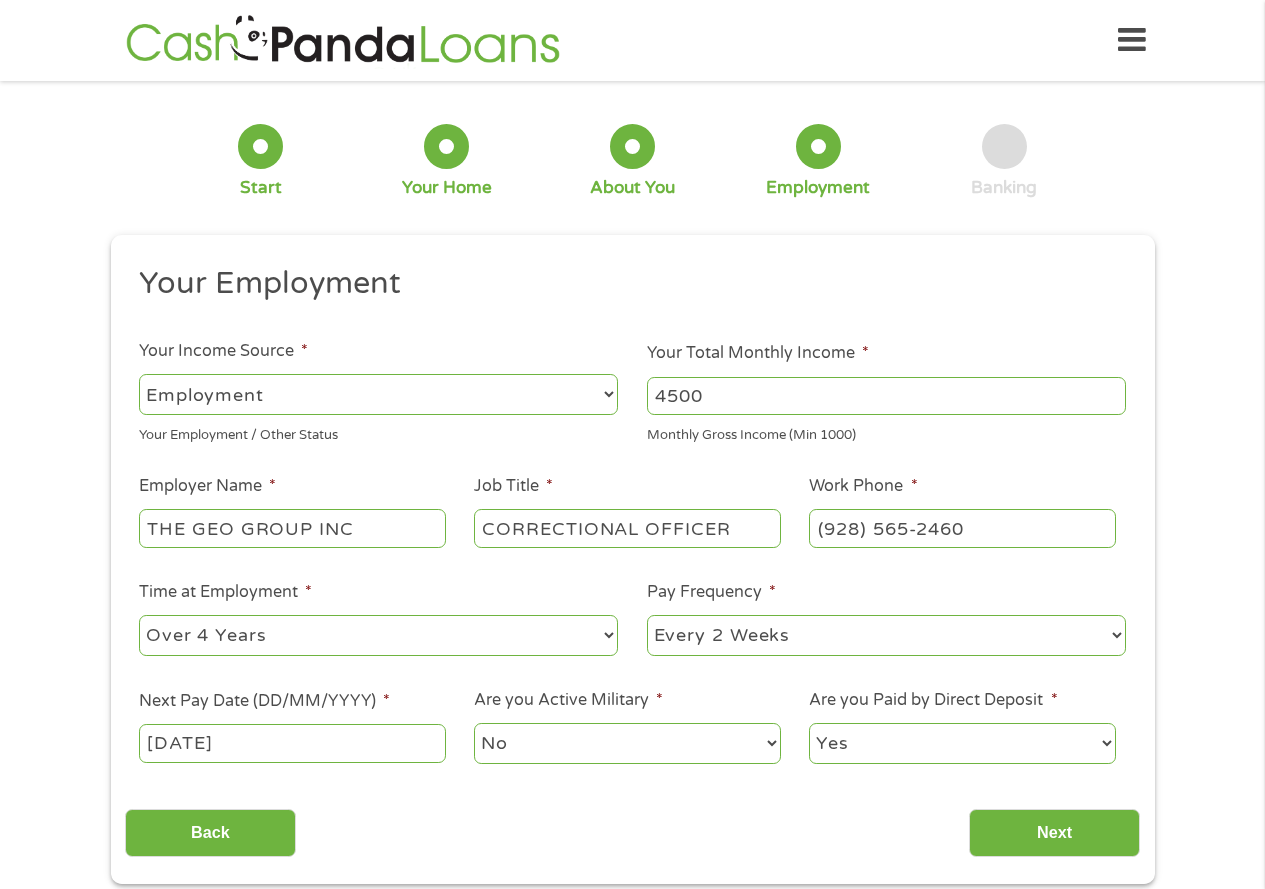 click on "Yes No" at bounding box center (962, 743) 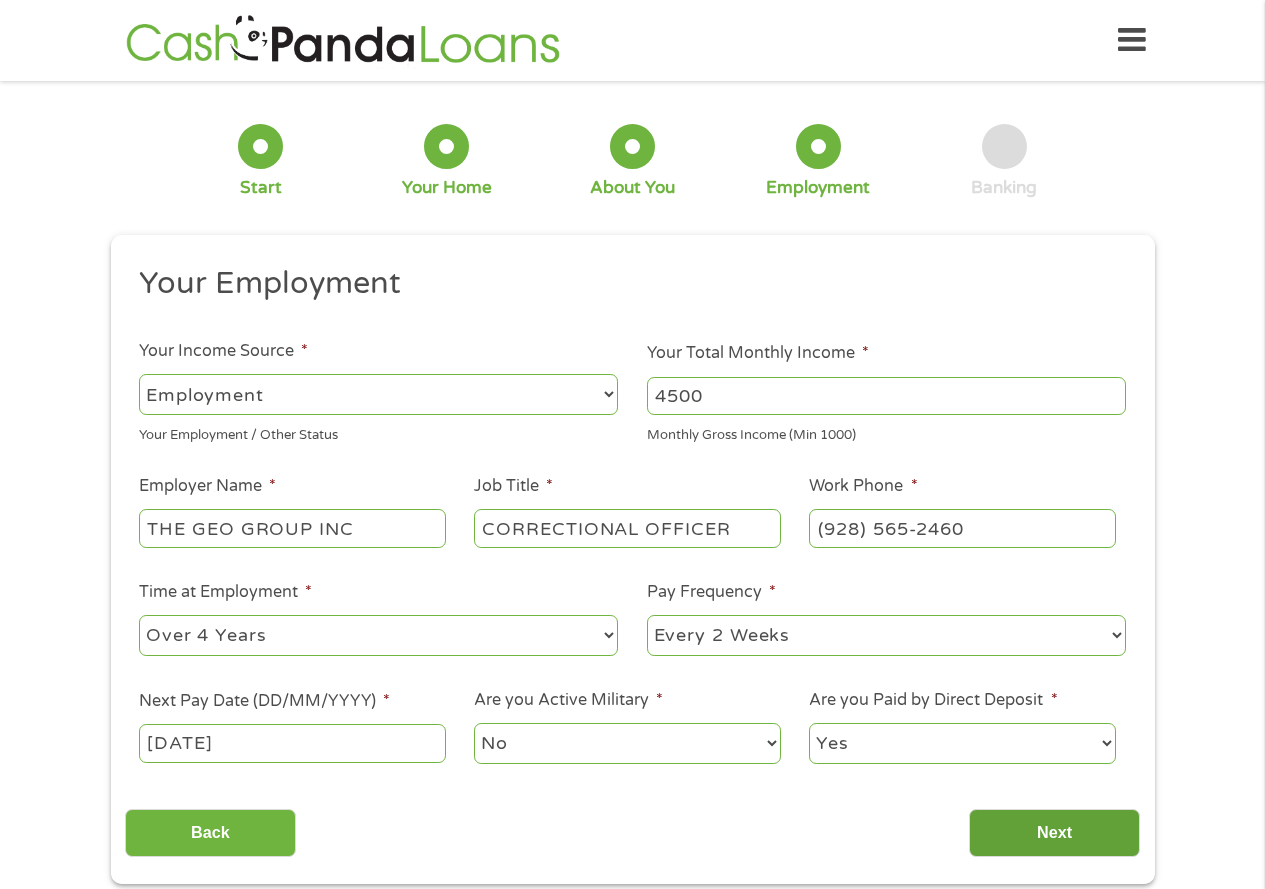 click on "Next" at bounding box center [1054, 833] 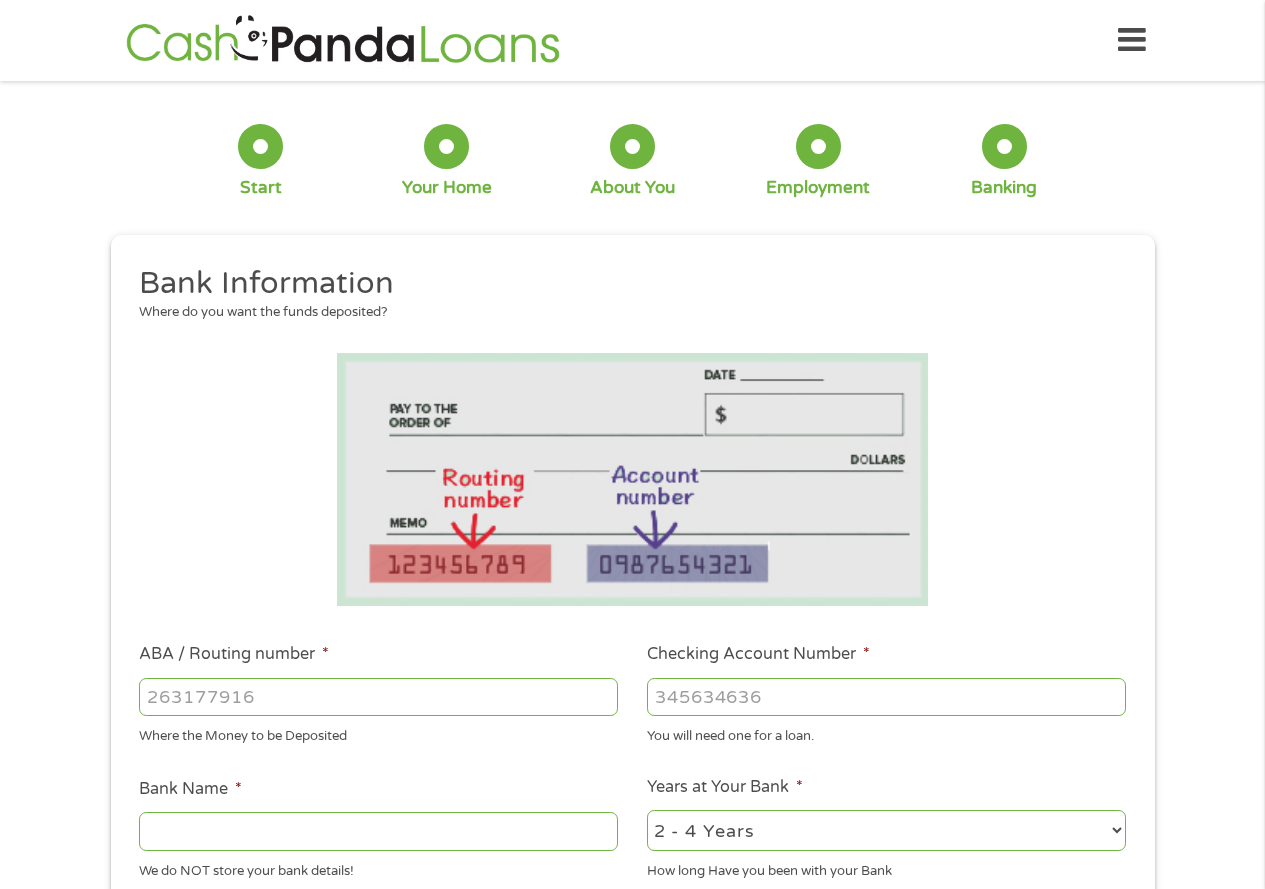 scroll, scrollTop: 8, scrollLeft: 8, axis: both 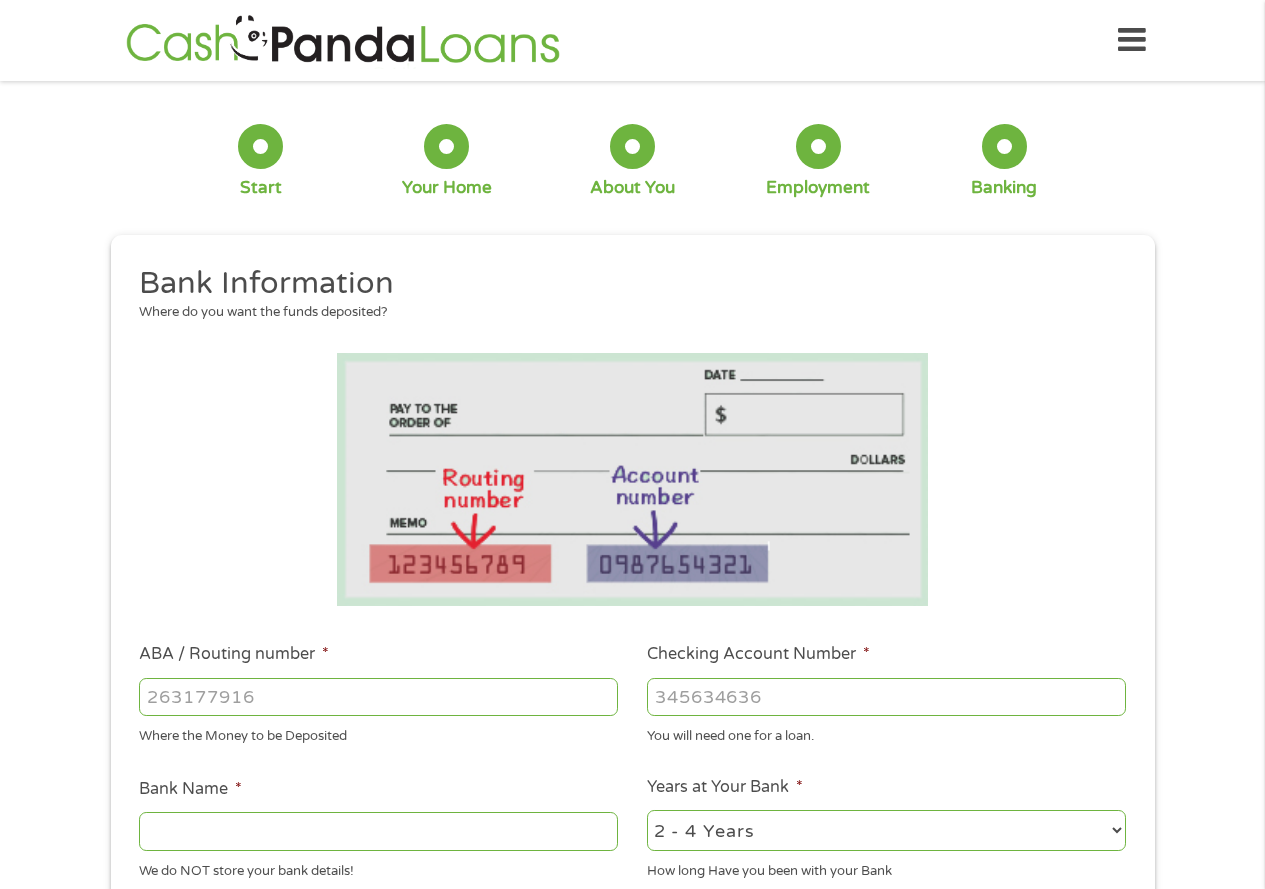 click on "ABA / Routing number *" at bounding box center (378, 697) 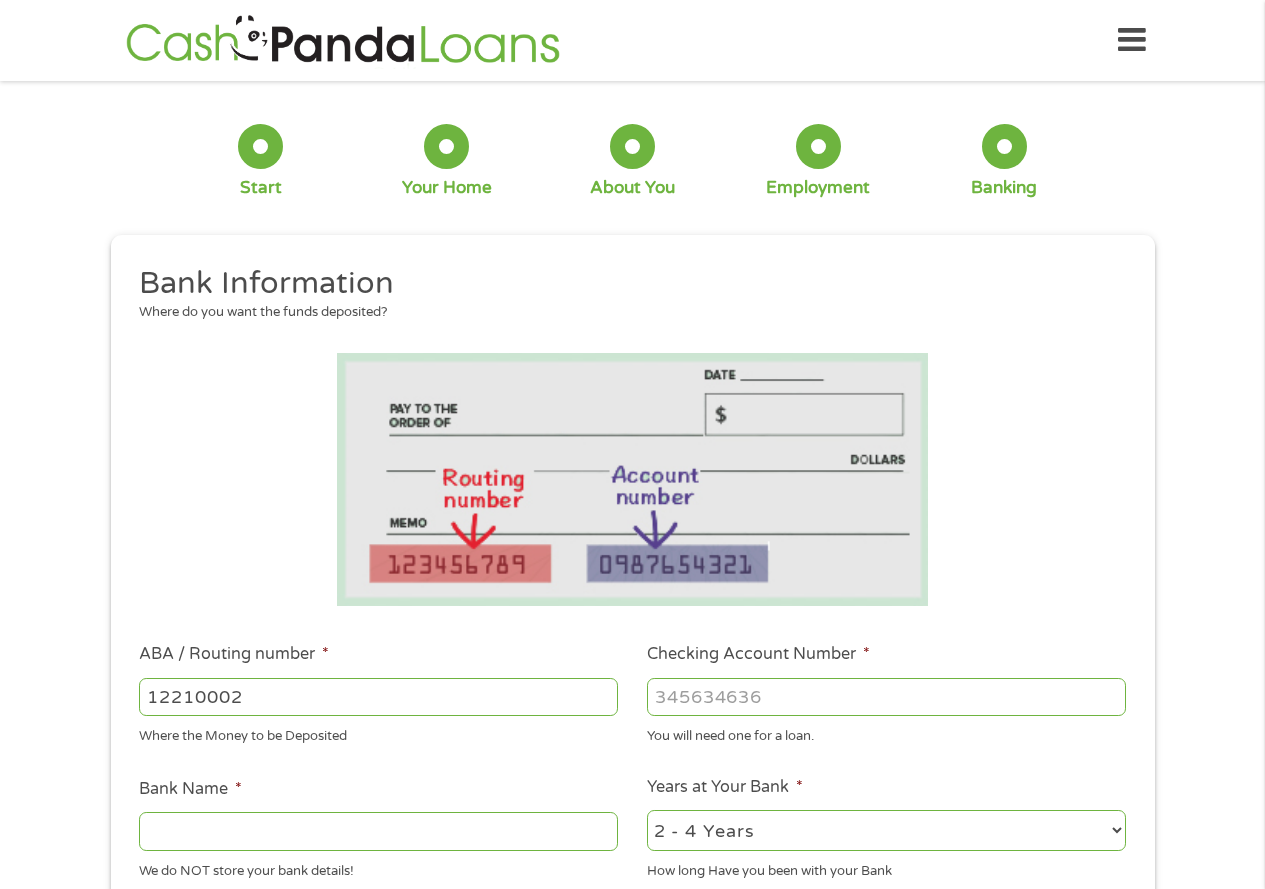 type on "122100024" 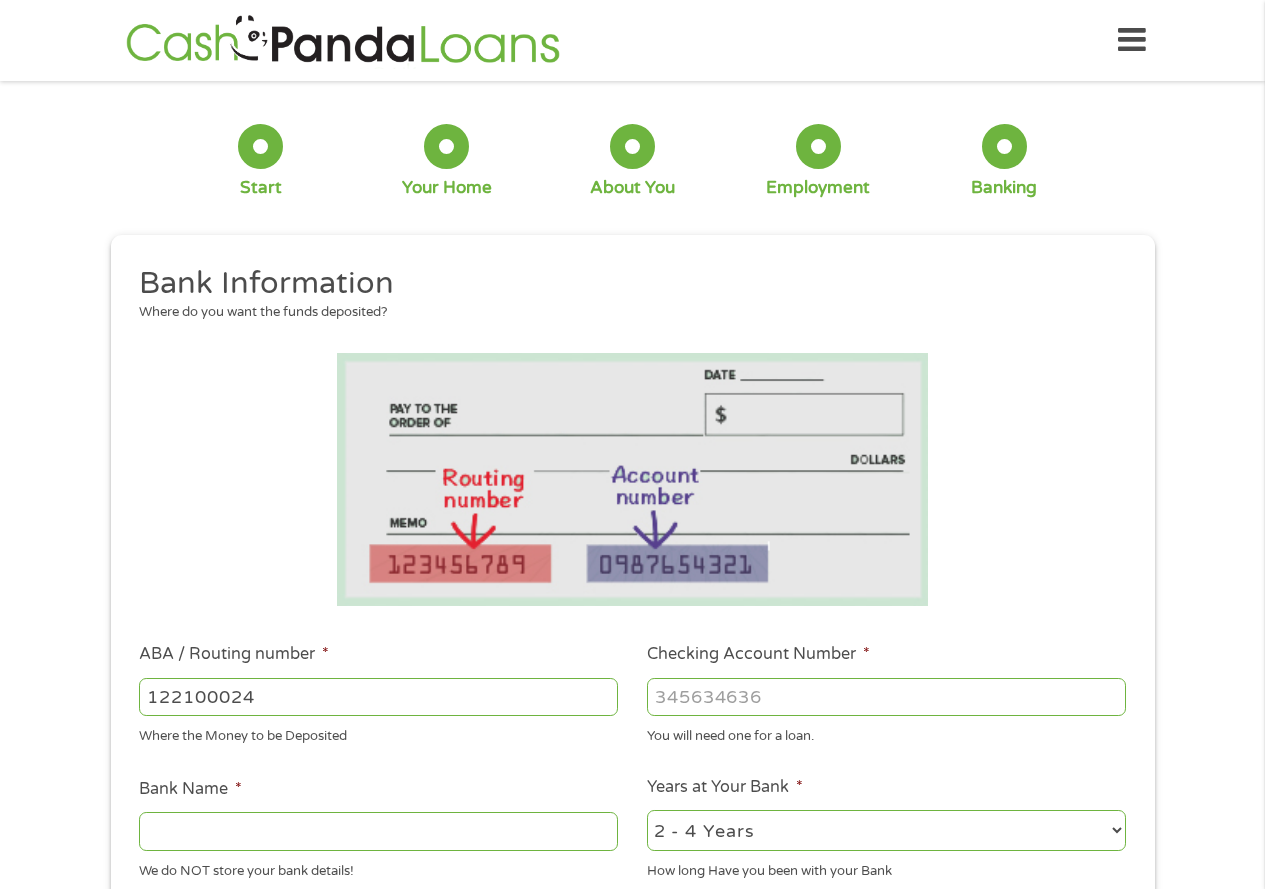 type on "JPMORGAN CHASE BANK NA" 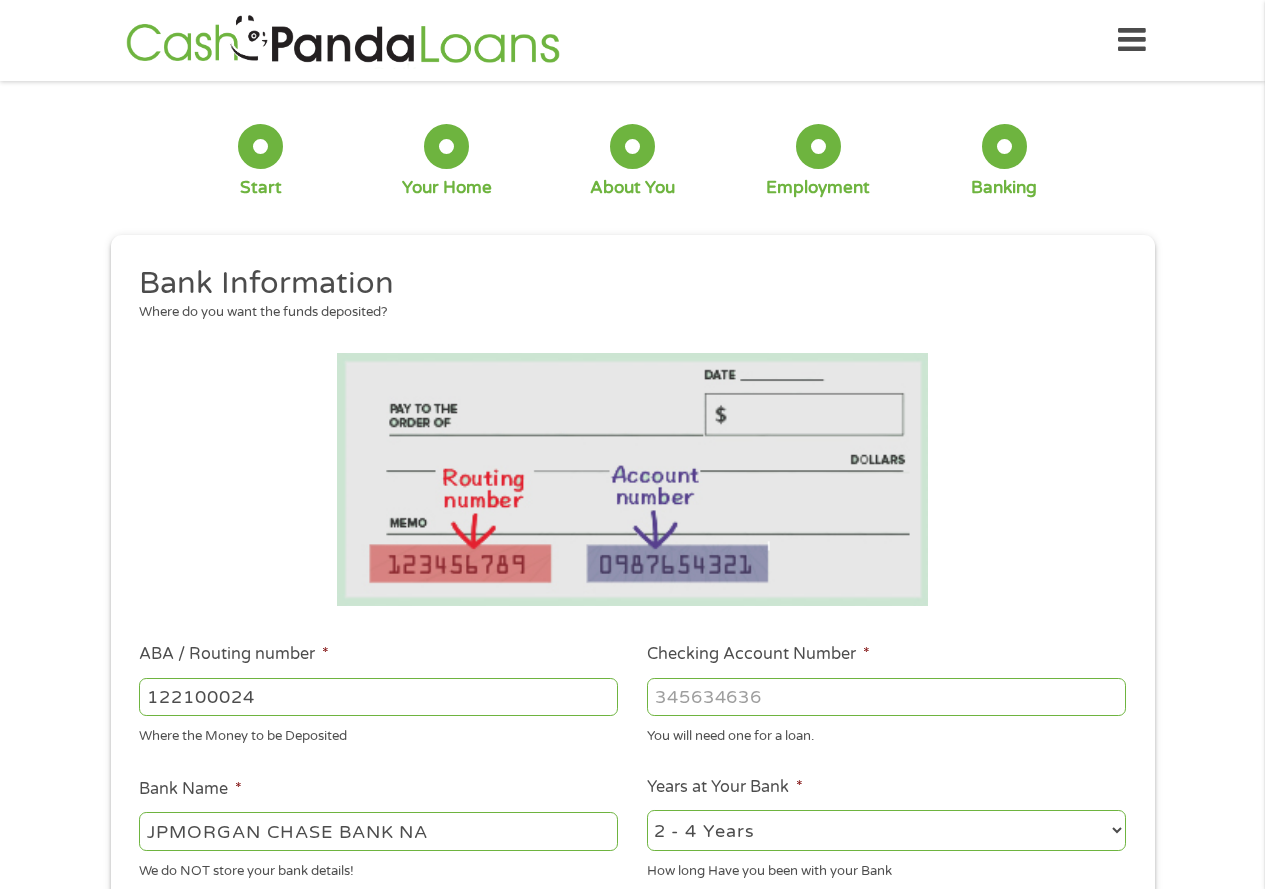 type on "122100024" 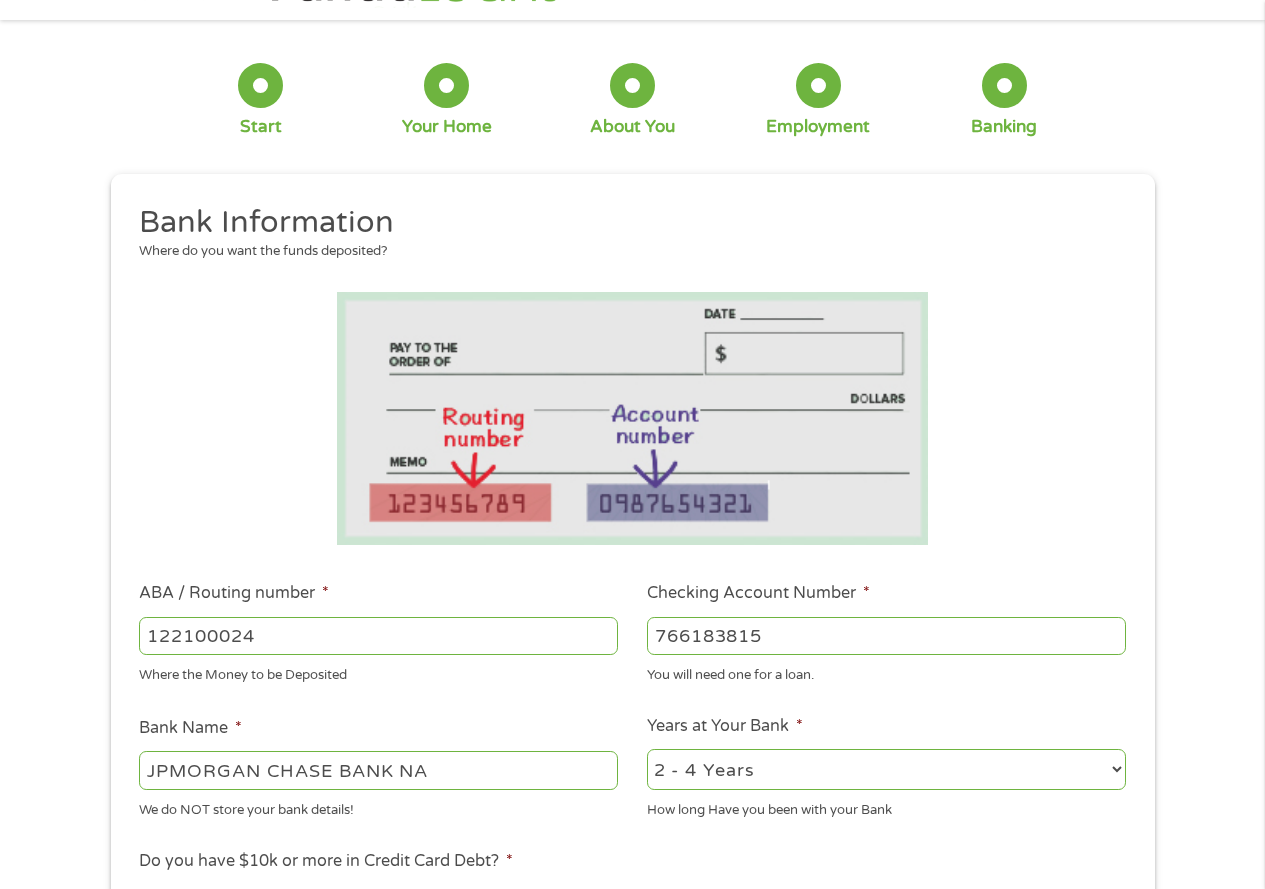 scroll, scrollTop: 300, scrollLeft: 0, axis: vertical 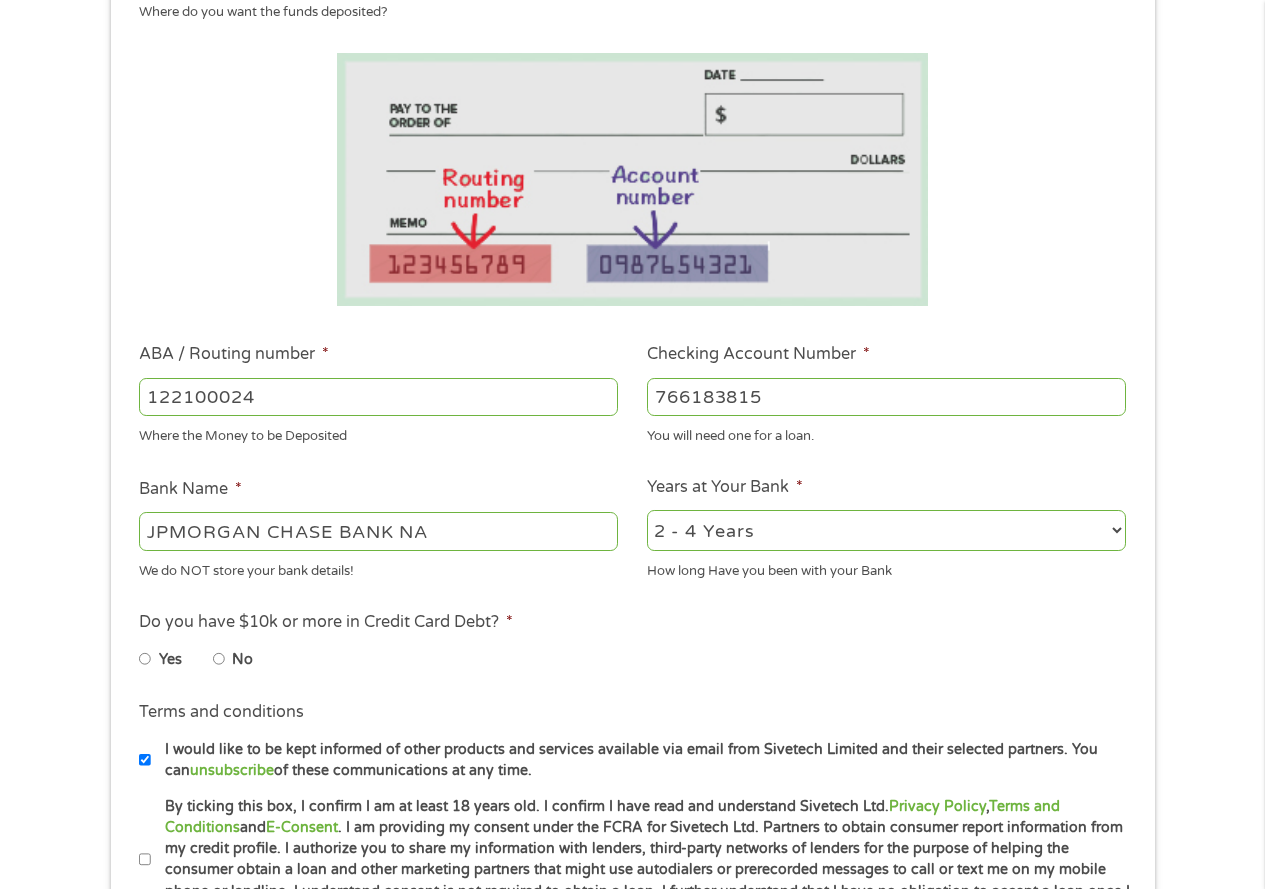 type on "766183815" 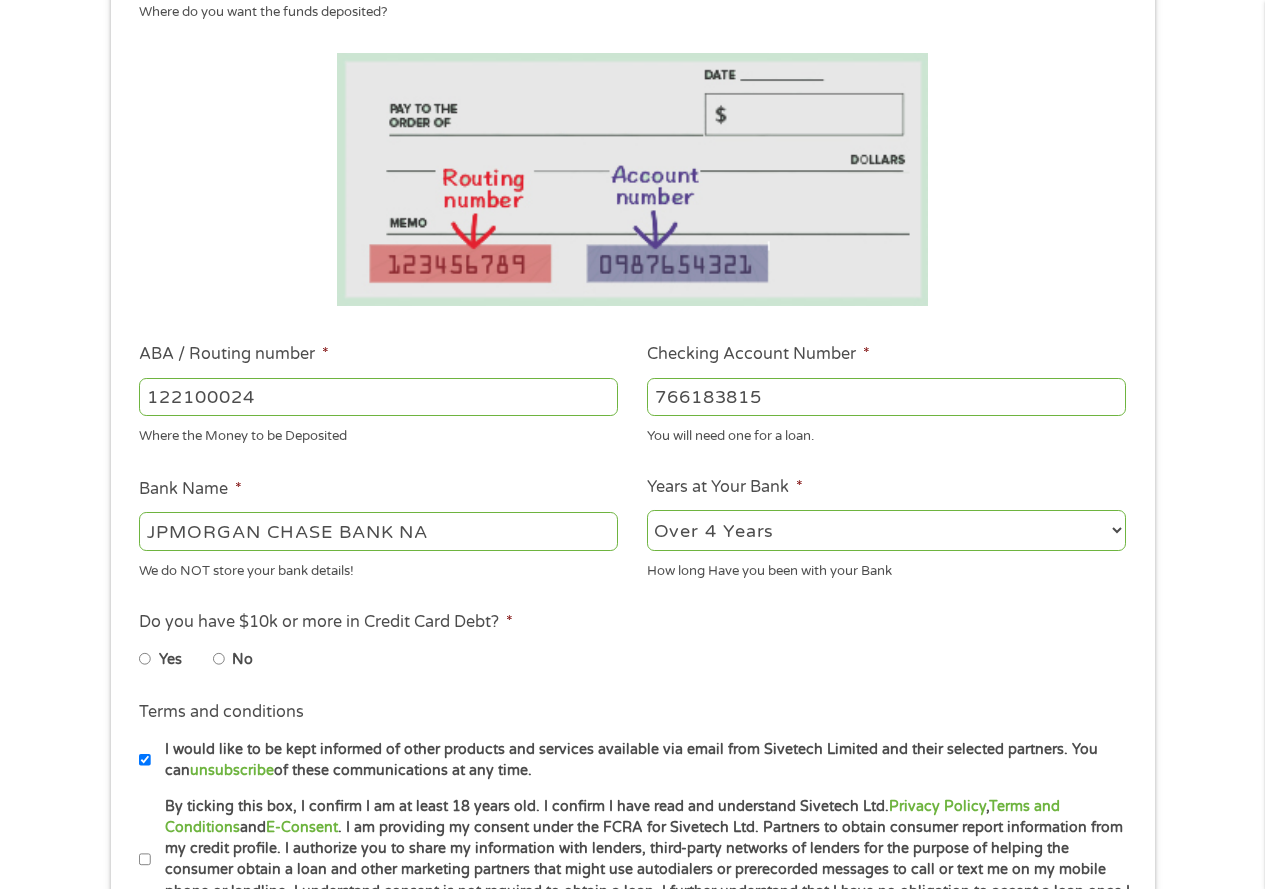 click on "2 - 4 Years 6 - 12 Months 1 - 2 Years Over 4 Years" at bounding box center (886, 530) 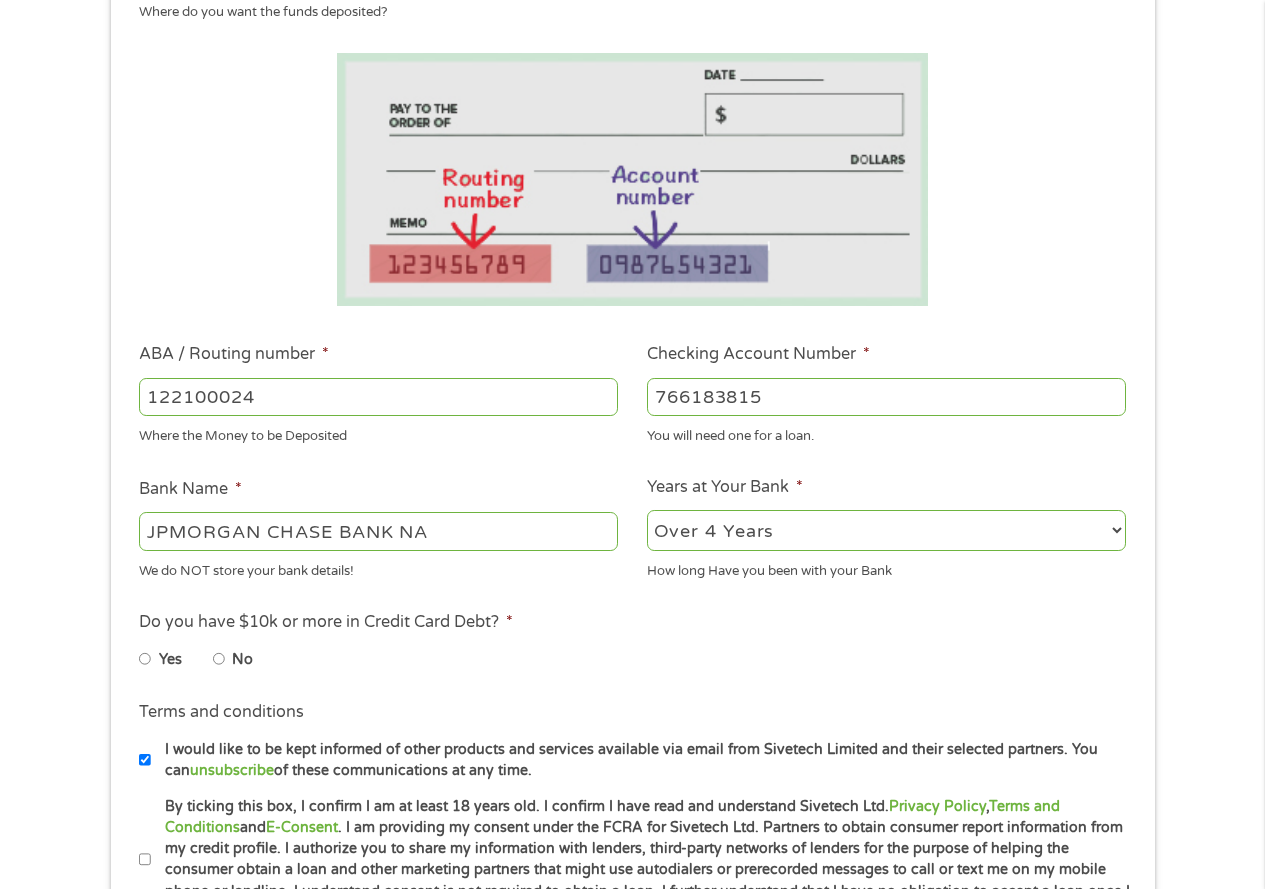 click on "No" at bounding box center (219, 659) 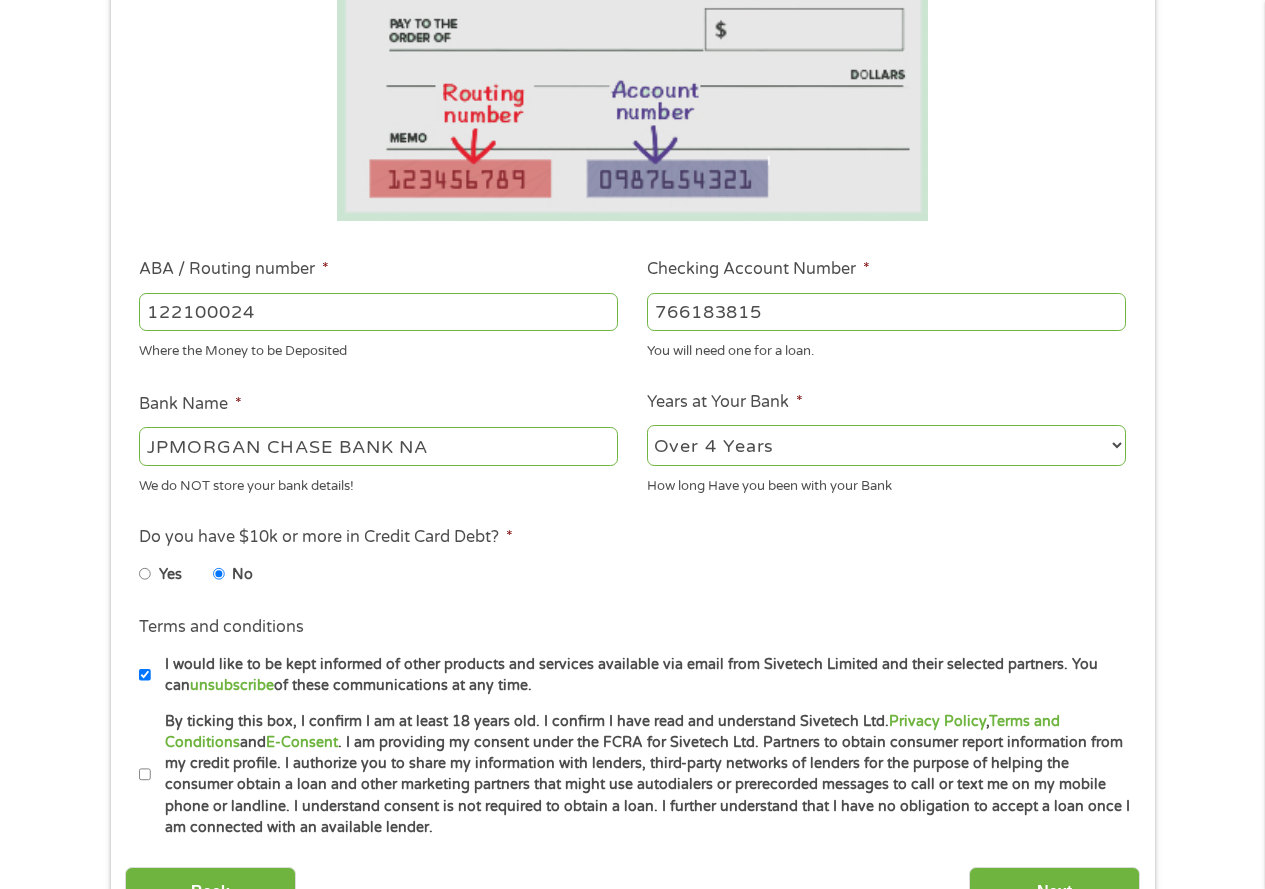 scroll, scrollTop: 500, scrollLeft: 0, axis: vertical 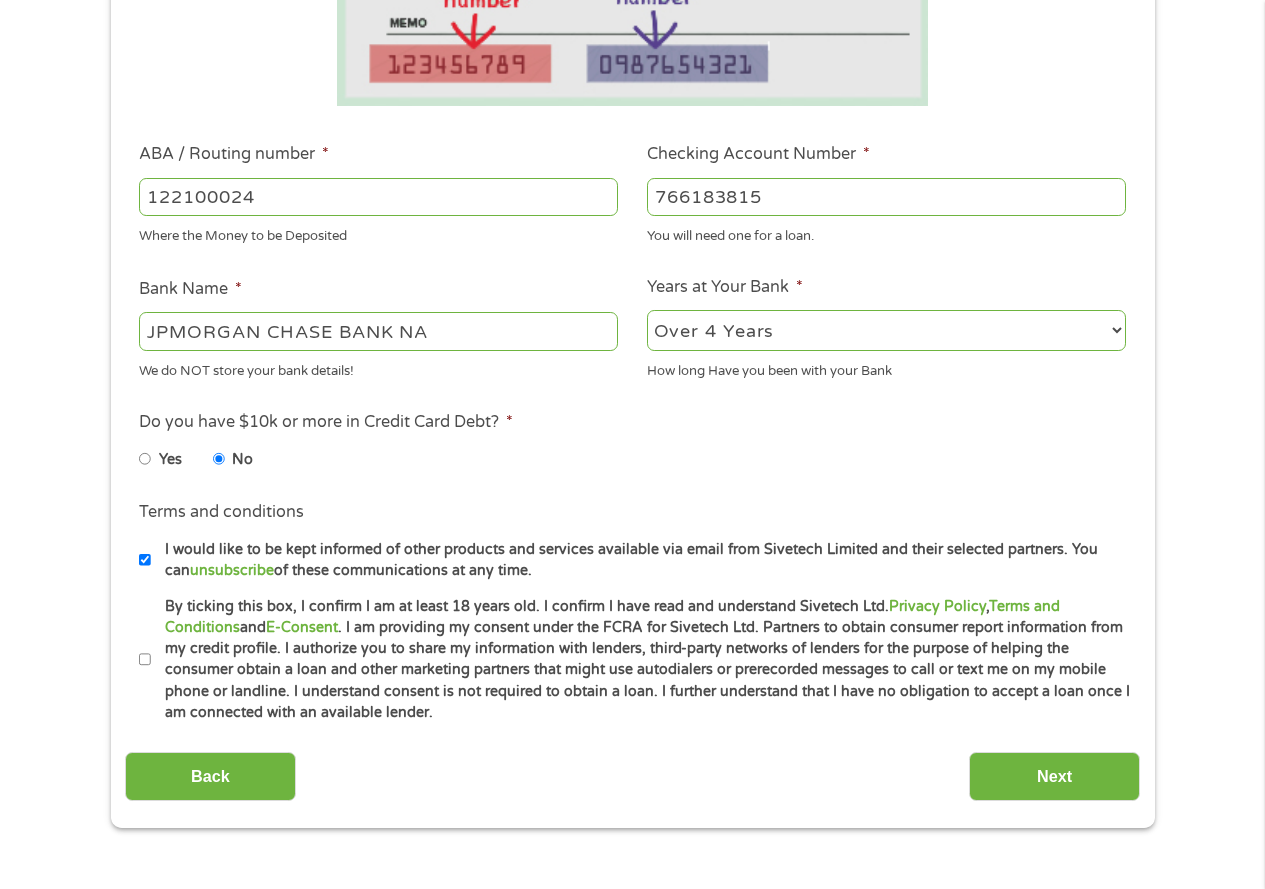click on "By ticking this box, I confirm I am at least 18 years old. I confirm I have read and understand Sivetech Ltd.  Privacy Policy ,  Terms and Conditions  and  E-Consent . I am providing my consent under the FCRA for Sivetech Ltd. Partners to obtain consumer report information from my credit profile. I authorize you to share my information with lenders, third-party networks of lenders for the purpose of helping the consumer obtain a loan and other marketing partners that might use autodialers or prerecorded messages to call or text me on my mobile phone or landline. I understand consent is not required to obtain a loan. I further understand that I have no obligation to accept a loan once I am connected with an available lender." at bounding box center [145, 660] 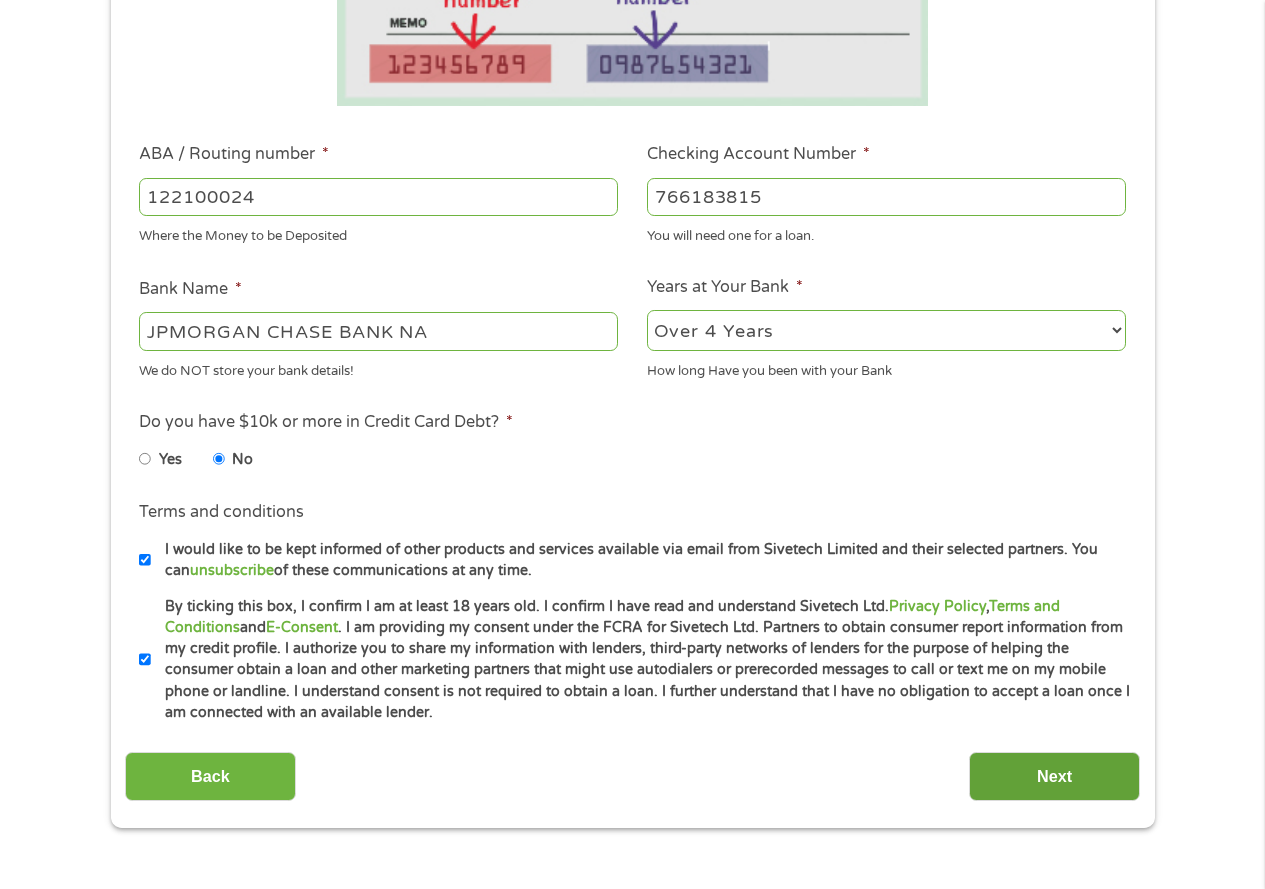 click on "Next" at bounding box center [1054, 776] 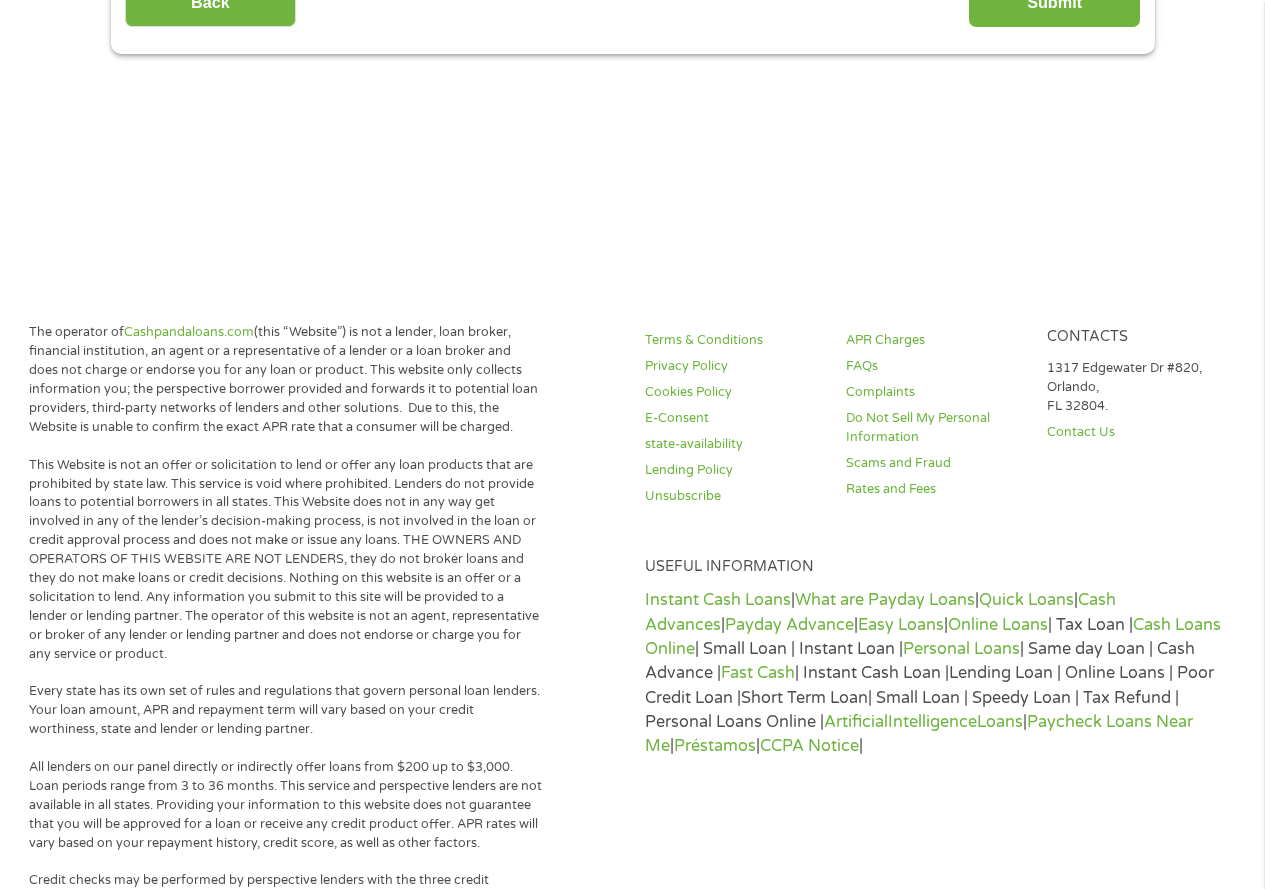 scroll, scrollTop: 8, scrollLeft: 8, axis: both 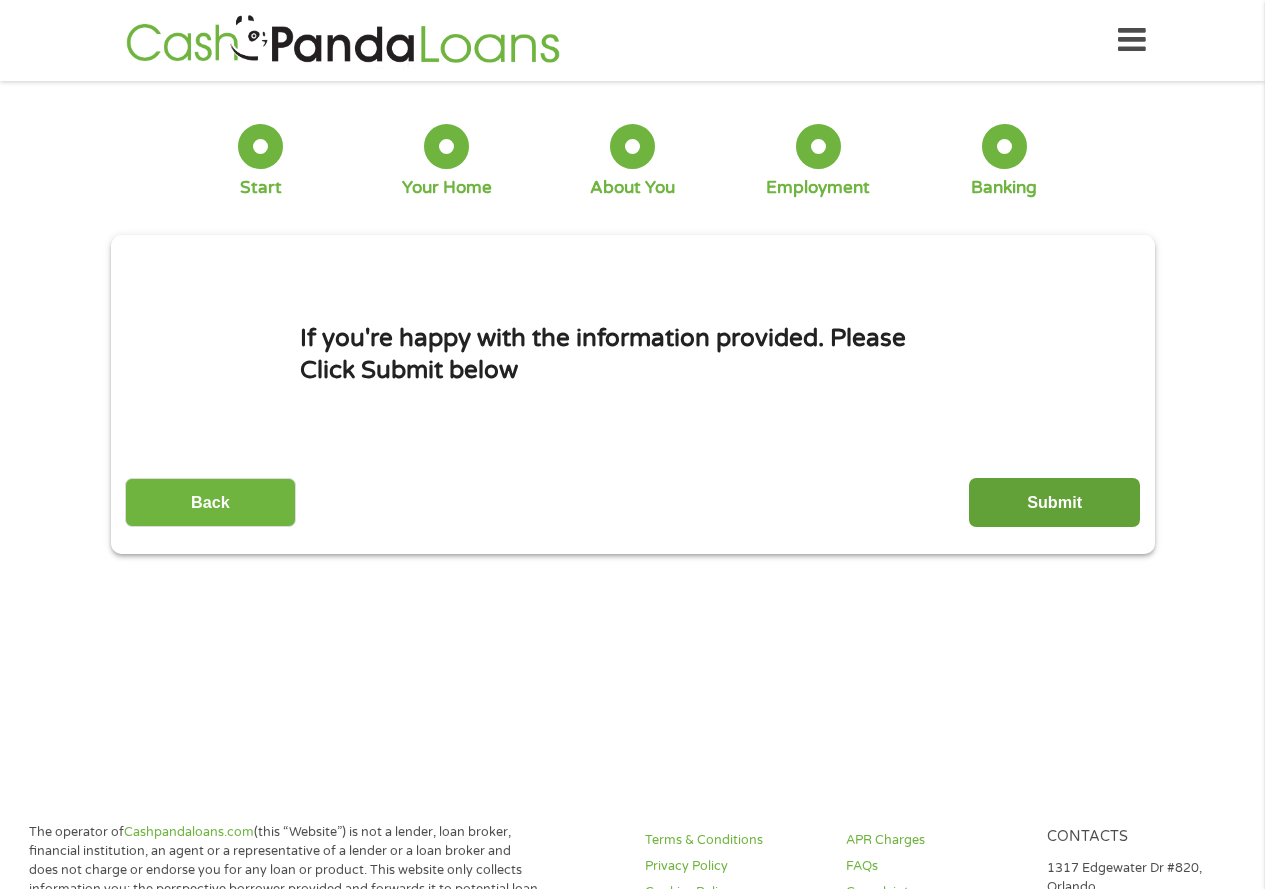 click on "Submit" at bounding box center (1054, 502) 